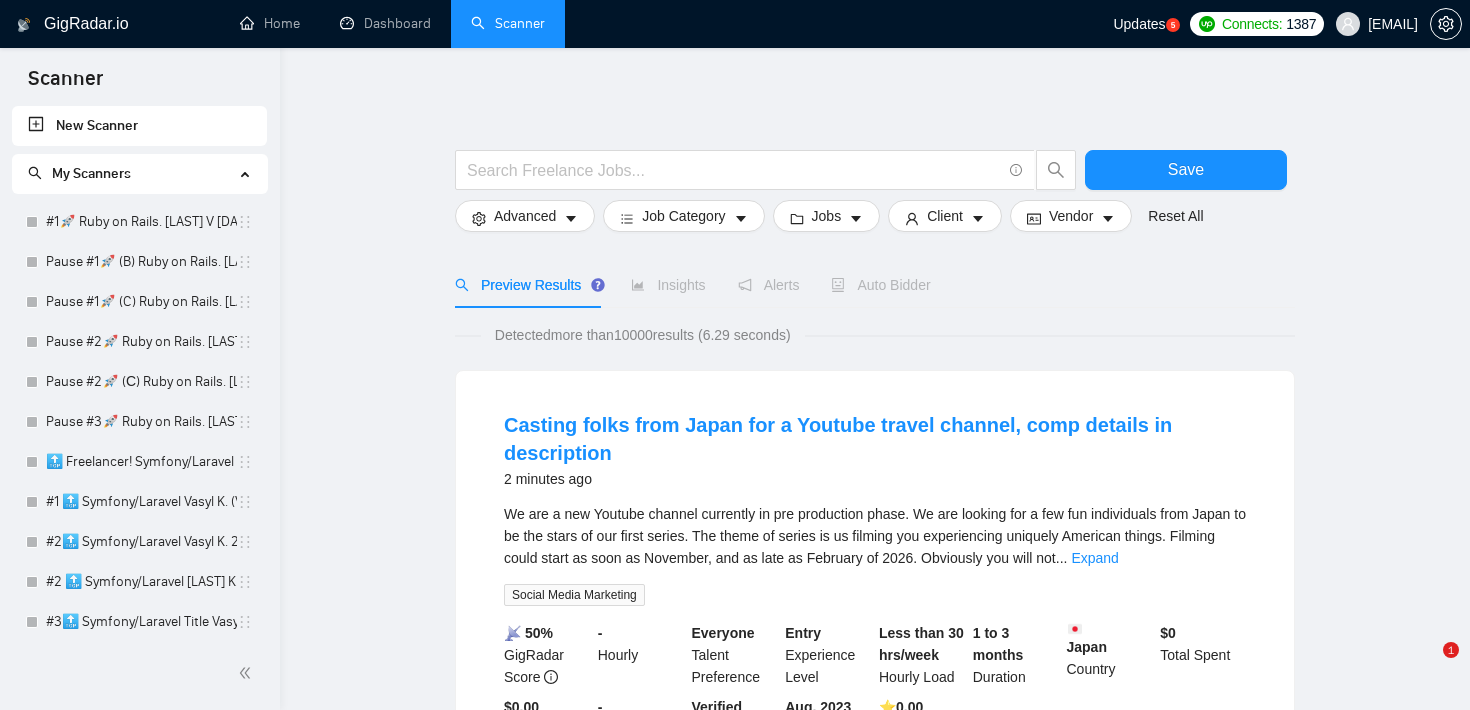 scroll, scrollTop: 0, scrollLeft: 0, axis: both 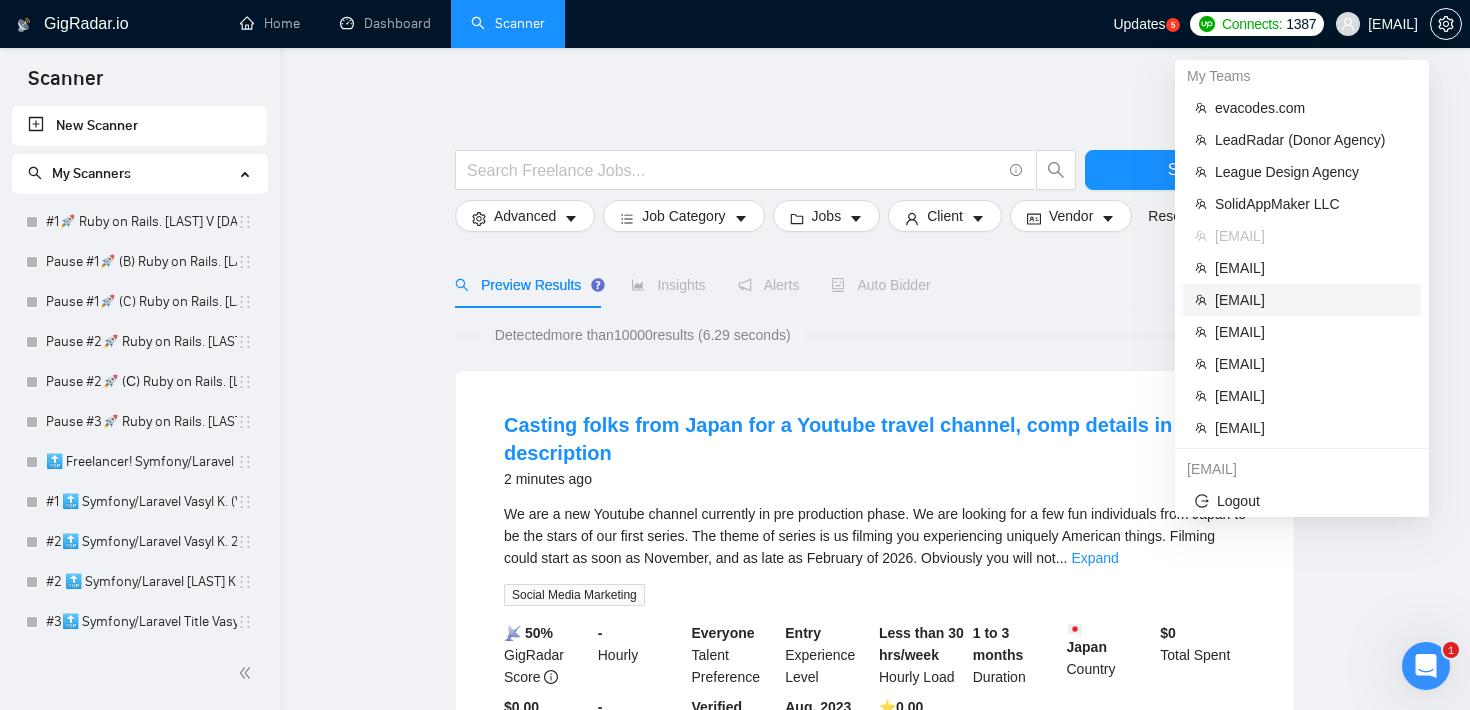 click on "[EMAIL]" at bounding box center [1312, 300] 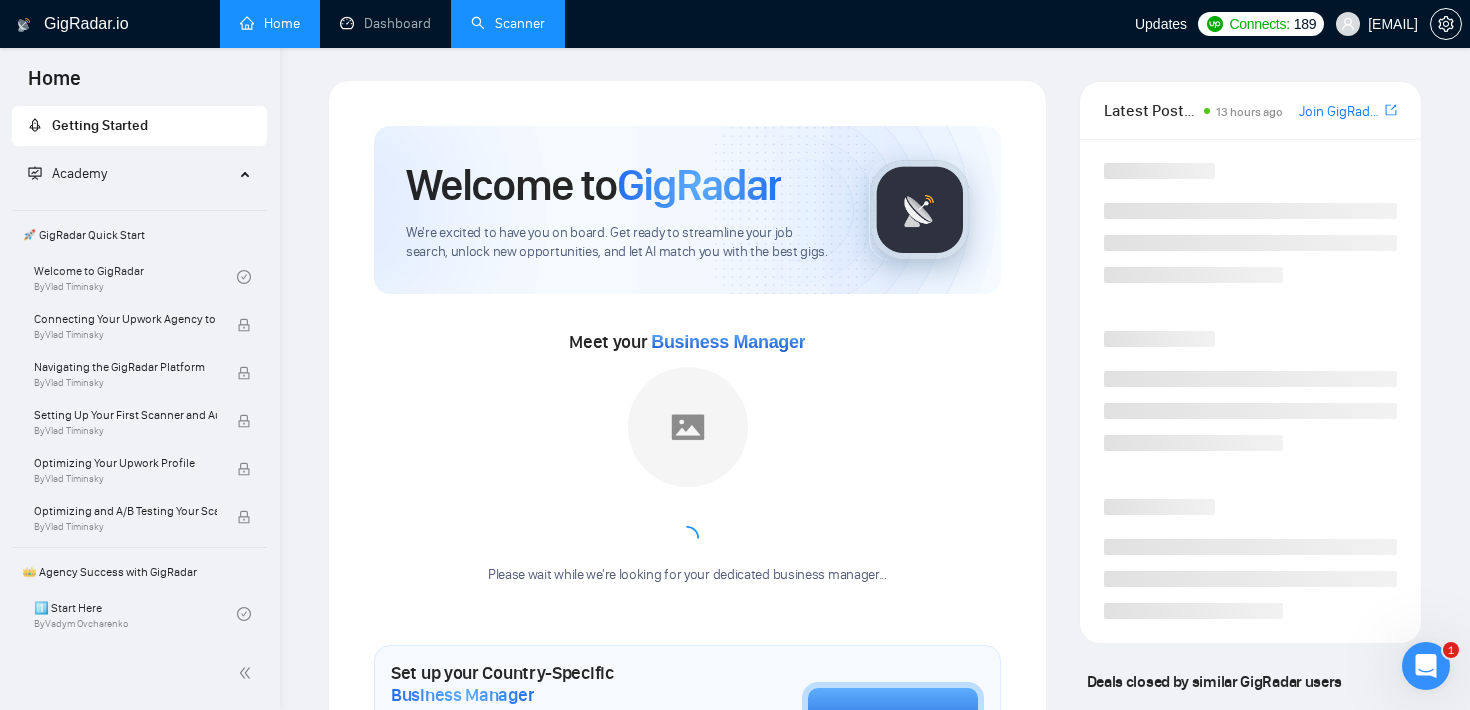 click on "Scanner" at bounding box center (508, 23) 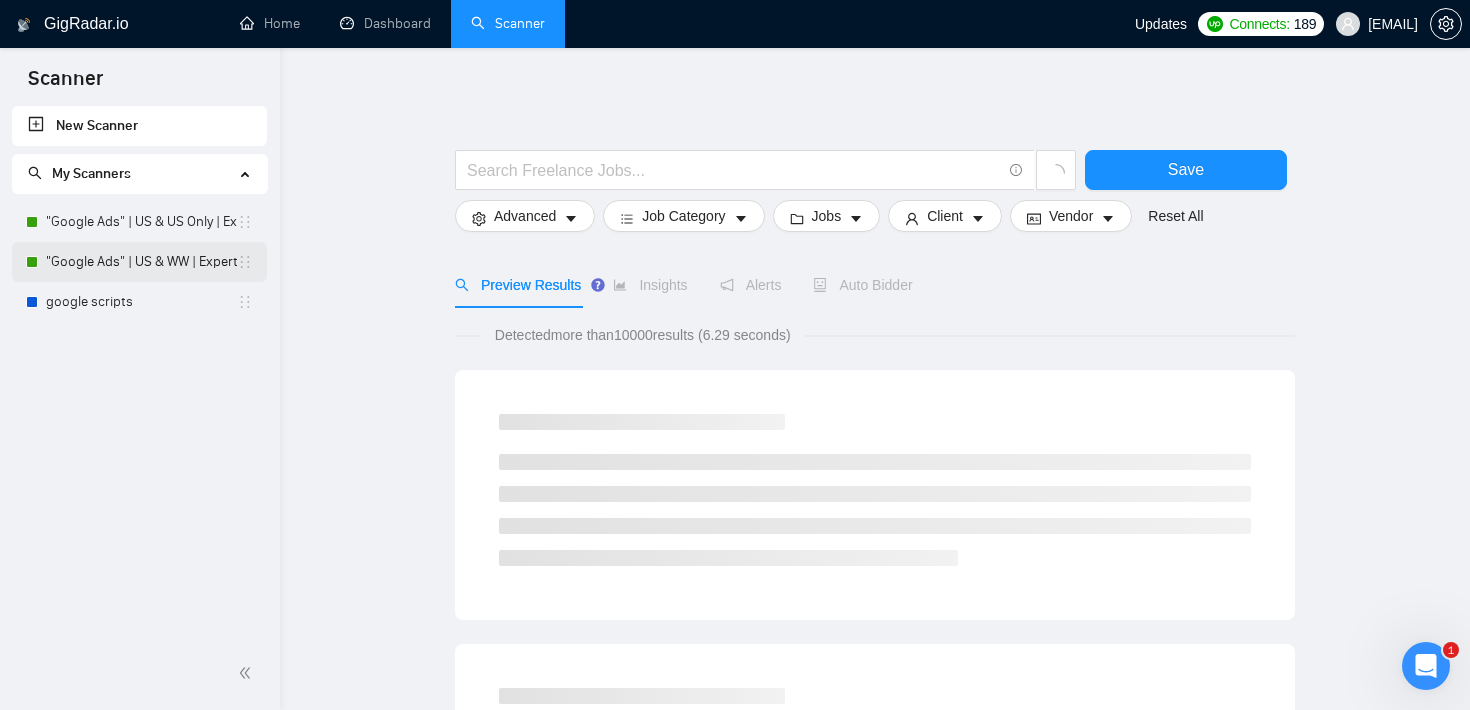 click on ""Google Ads" | US & WW | Expert" at bounding box center [141, 262] 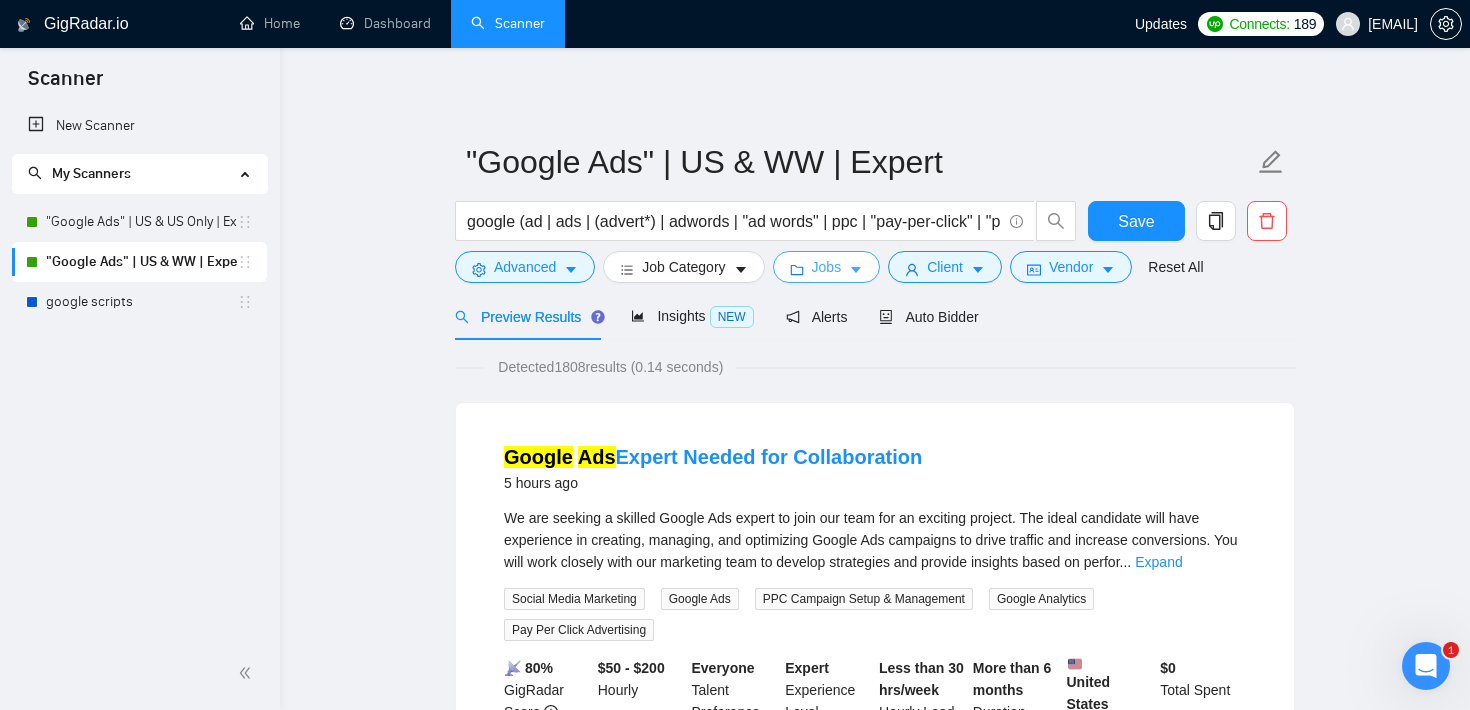 click on "Jobs" at bounding box center (827, 267) 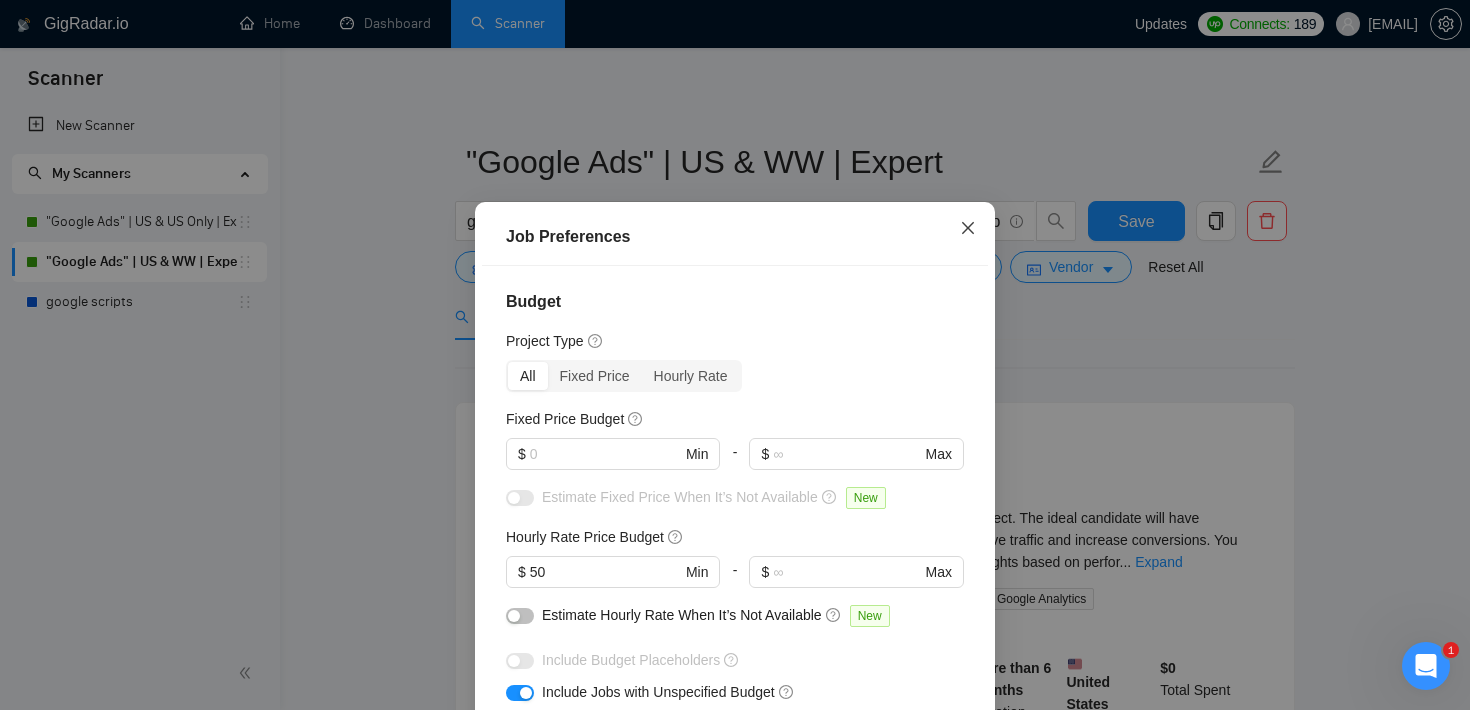 click 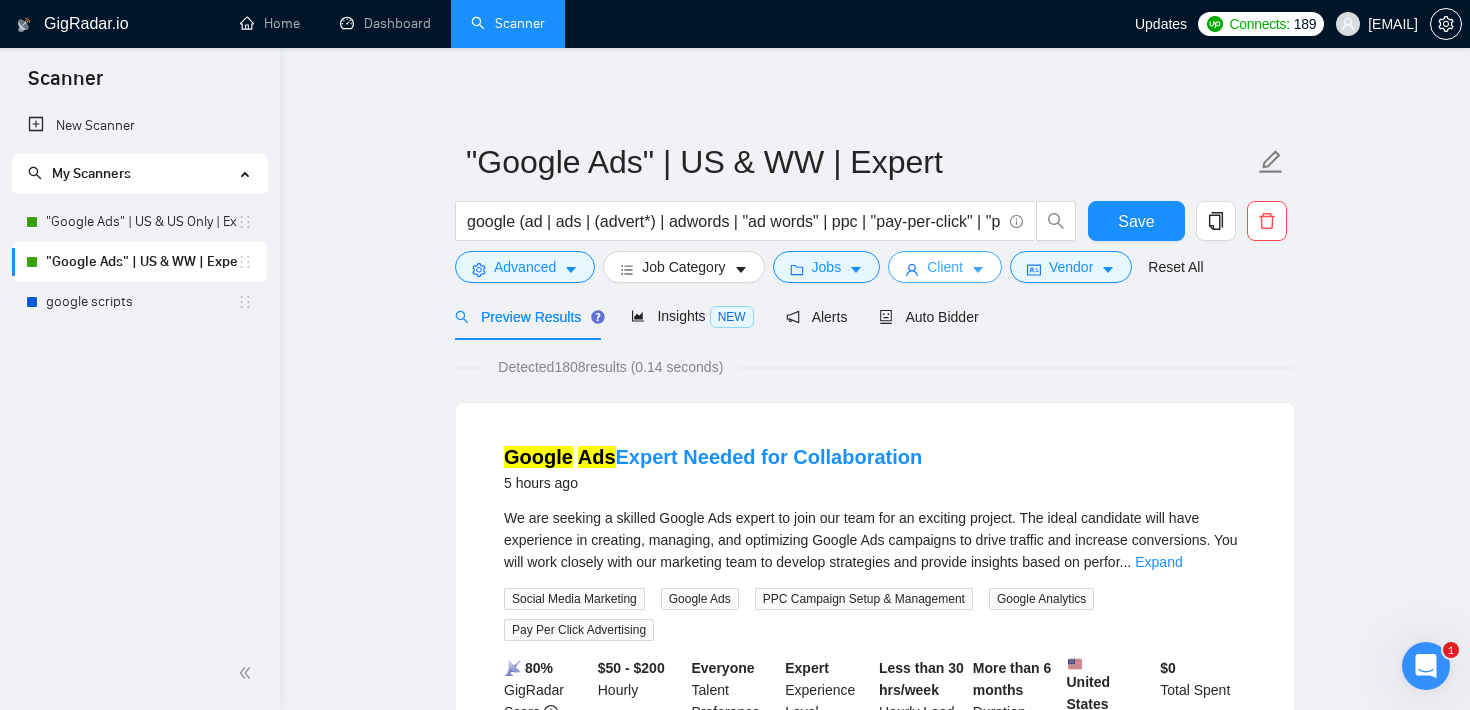 click on "Client" at bounding box center [945, 267] 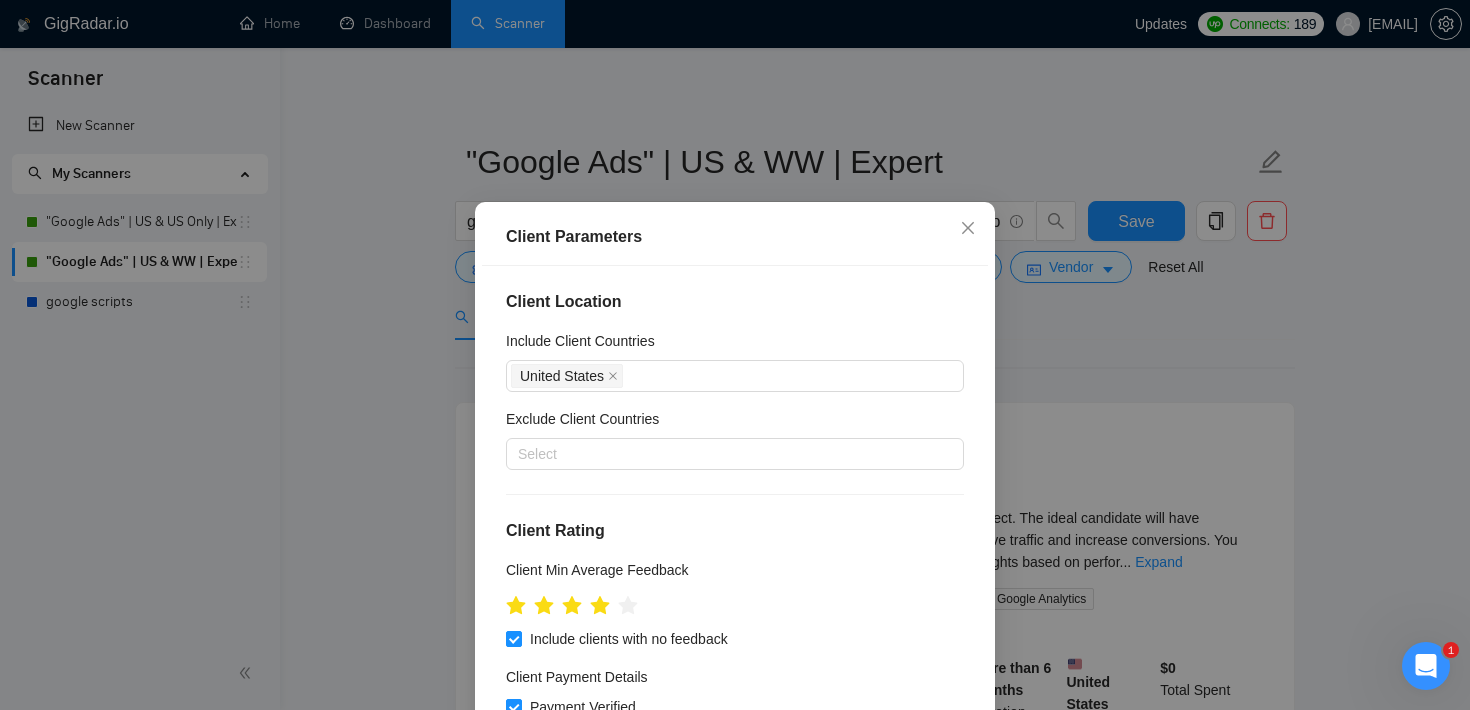 click on "Client Parameters Client Location Include Client Countries United States   Exclude Client Countries   Select Client Rating Client Min Average Feedback Include clients with no feedback Client Payment Details Payment Verified Hire Rate Stats   Client Total Spent $ Min - $ Max Client Hire Rate New   Any hire rate   Avg Hourly Rate Paid New $ Min - $ Max Include Clients without Sufficient History Client Profile Client Industry New   Any industry Client Company Size   Any company size Enterprise Clients New   Any clients Reset OK" at bounding box center [735, 355] 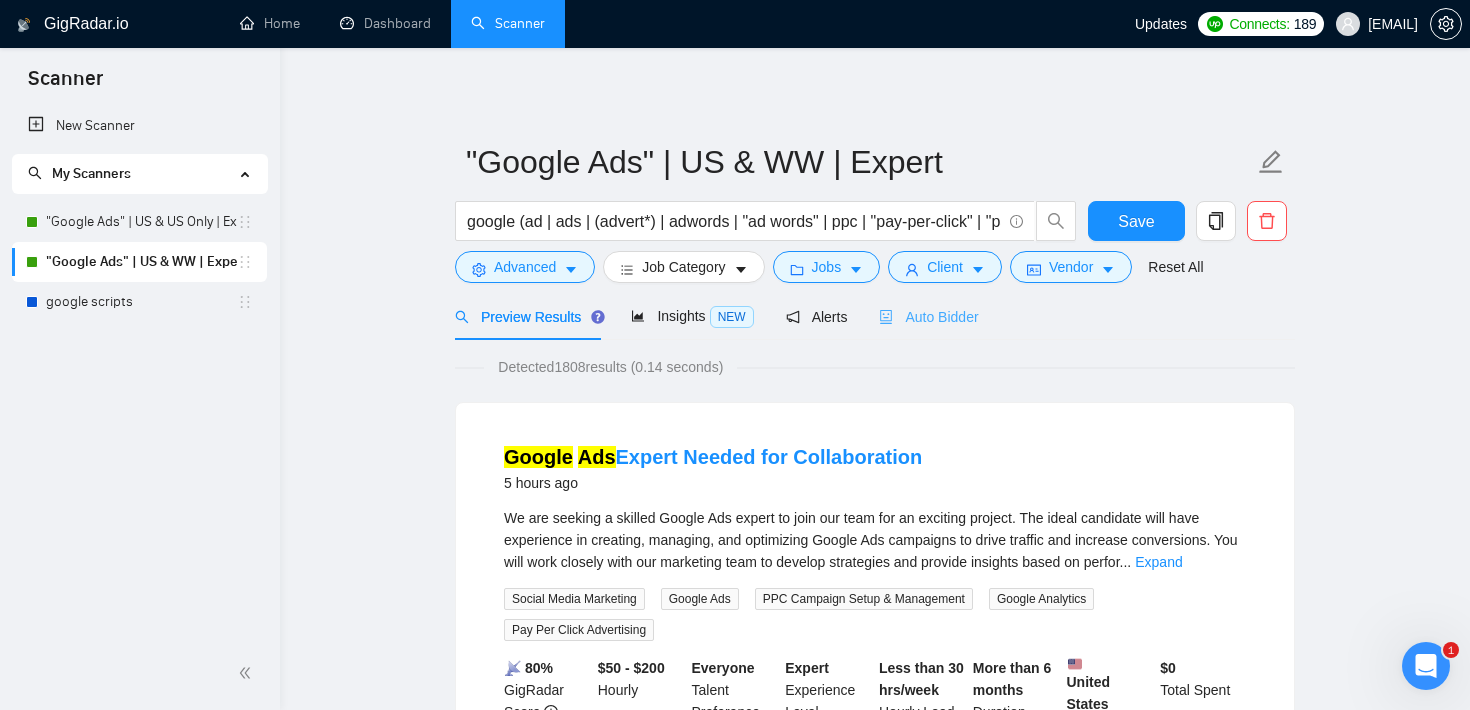 click on "Auto Bidder" at bounding box center [928, 316] 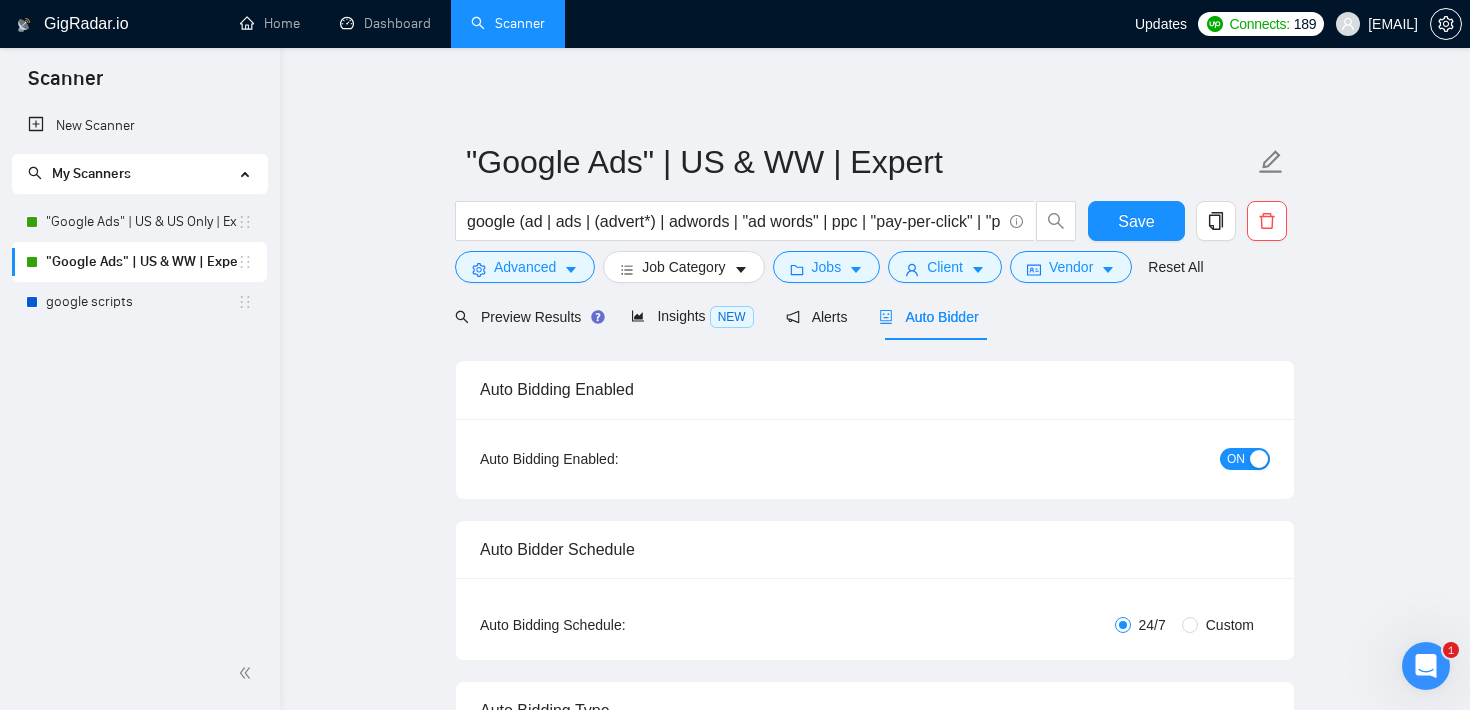 type 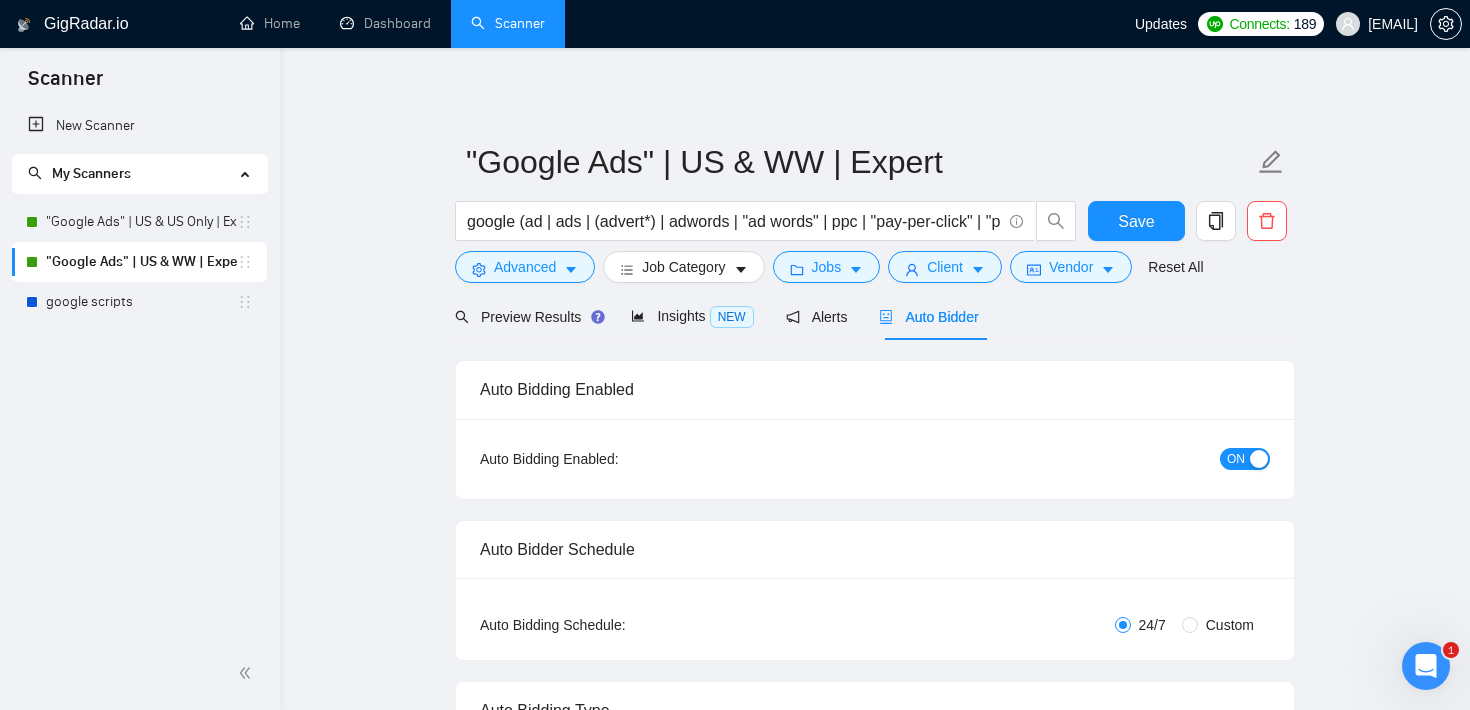 type 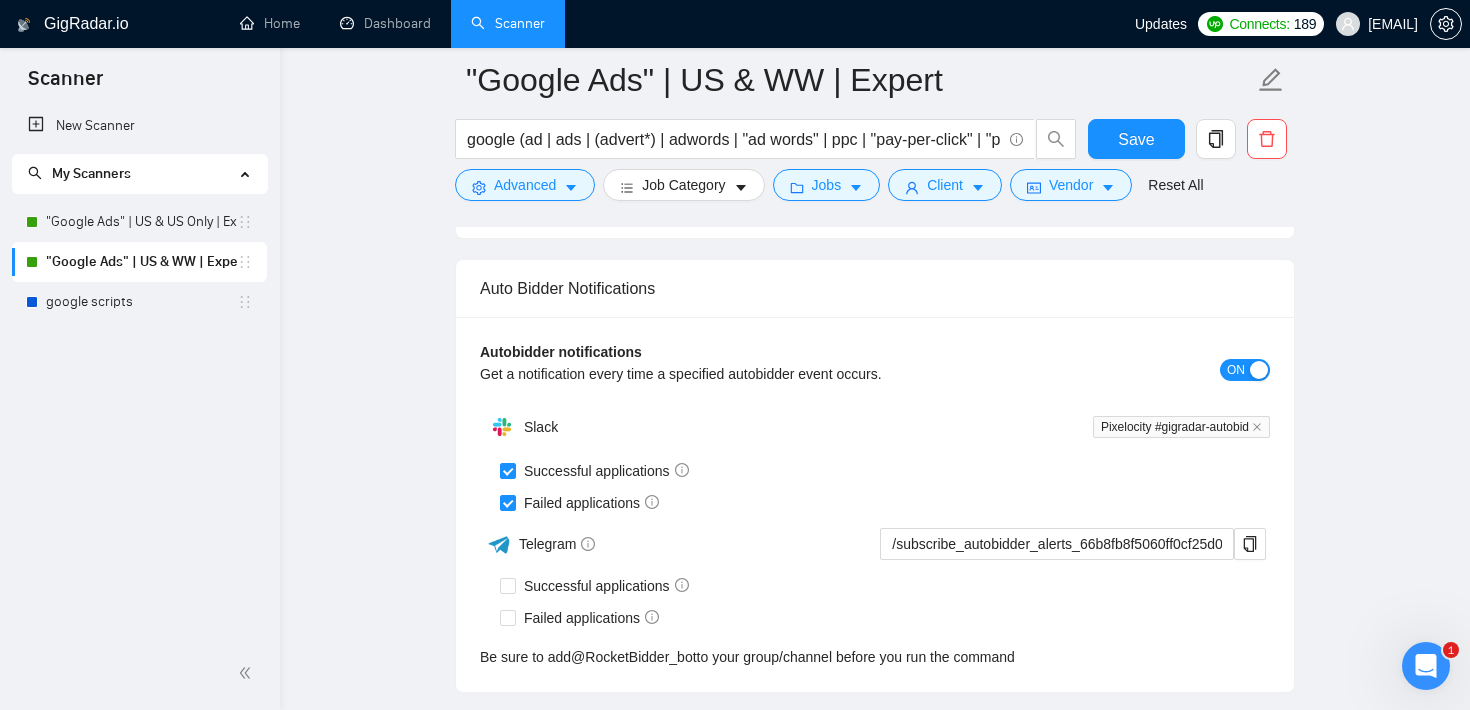 scroll, scrollTop: 4792, scrollLeft: 0, axis: vertical 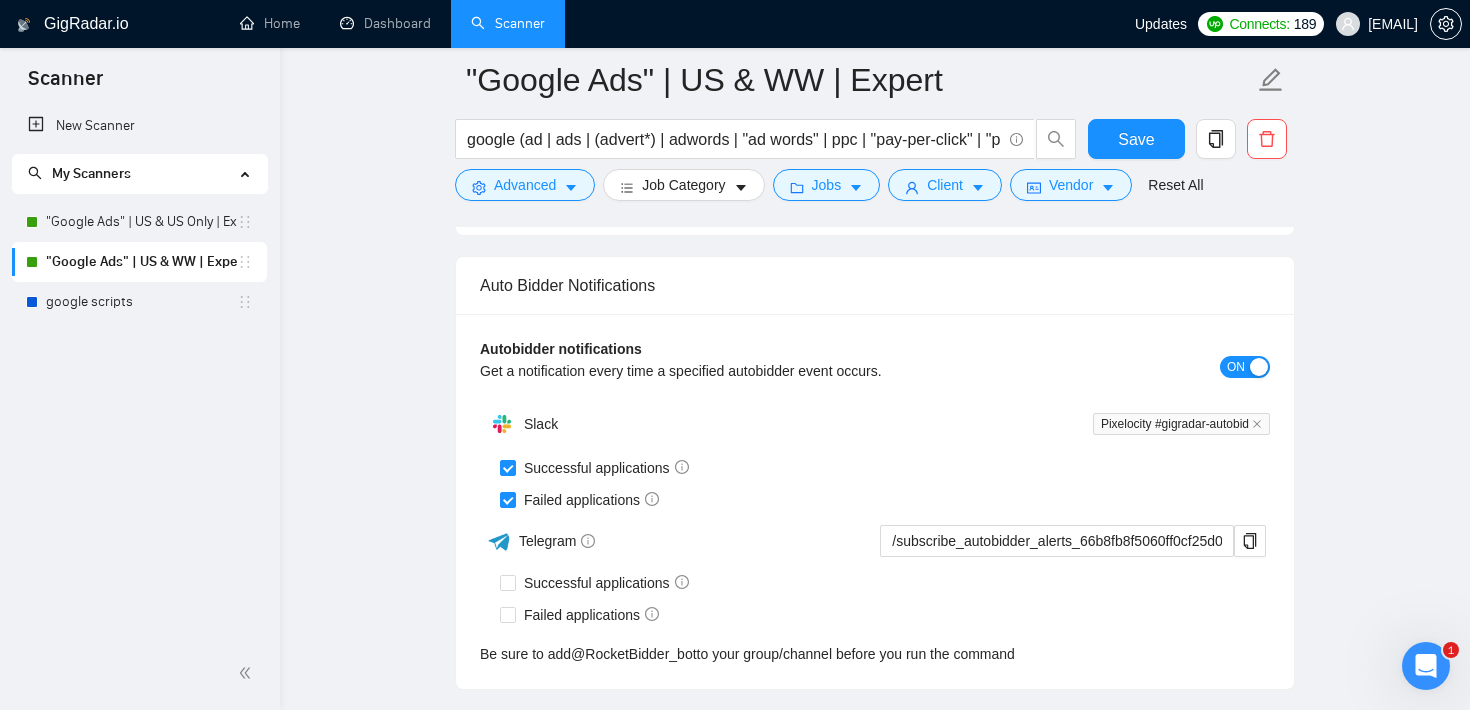 click on ""Google Ads" | US & WW | Expert google (ad | ads | (advert*) | adwords | "ad words" | ppc | "pay-per-click" | "pay per click") Save Advanced   Job Category   Jobs   Client   Vendor   Reset All Preview Results Insights NEW Alerts Auto Bidder Auto Bidding Enabled Auto Bidding Enabled: ON Auto Bidder Schedule Auto Bidding Type: Automated (recommended) Semi-automated Auto Bidding Schedule: 24/7 Custom Custom Auto Bidder Schedule Repeat every week on Monday Tuesday Wednesday Thursday Friday Saturday Sunday Active Hours ( America/Los_Angeles ): From: To: ( 24  hours) America/Los_Angeles Auto Bidding Type Select your bidding algorithm: Choose the algorithm for you bidding. The price per proposal does not include your connects expenditure. Template Bidder Works great for narrow segments and short cover letters that don't change. 0.50  credits / proposal Sardor AI 🤖 Personalise your cover letter with ai [placeholders] 1.00  credits / proposal Experimental Laziza AI  👑   NEW   Learn more 2.00  credits / proposal" at bounding box center (875, -1612) 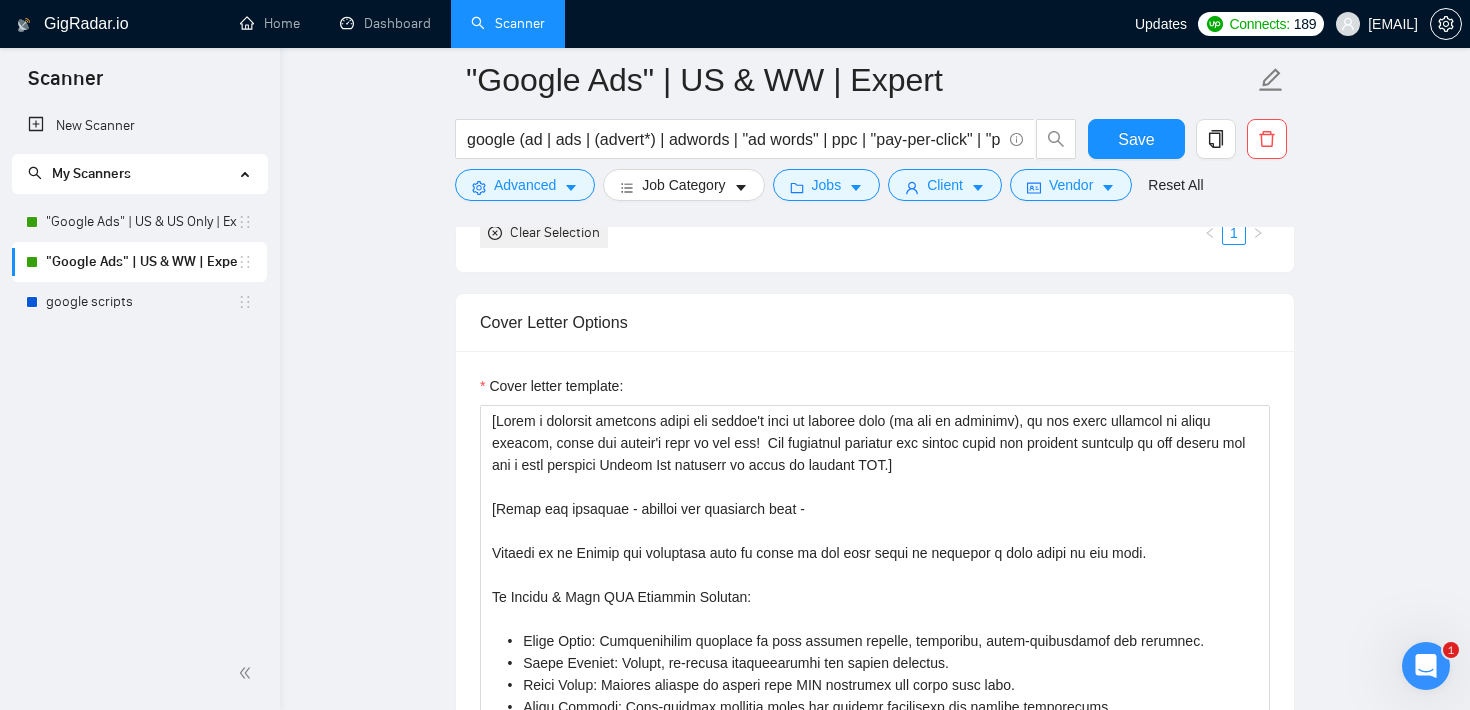 scroll, scrollTop: 2236, scrollLeft: 0, axis: vertical 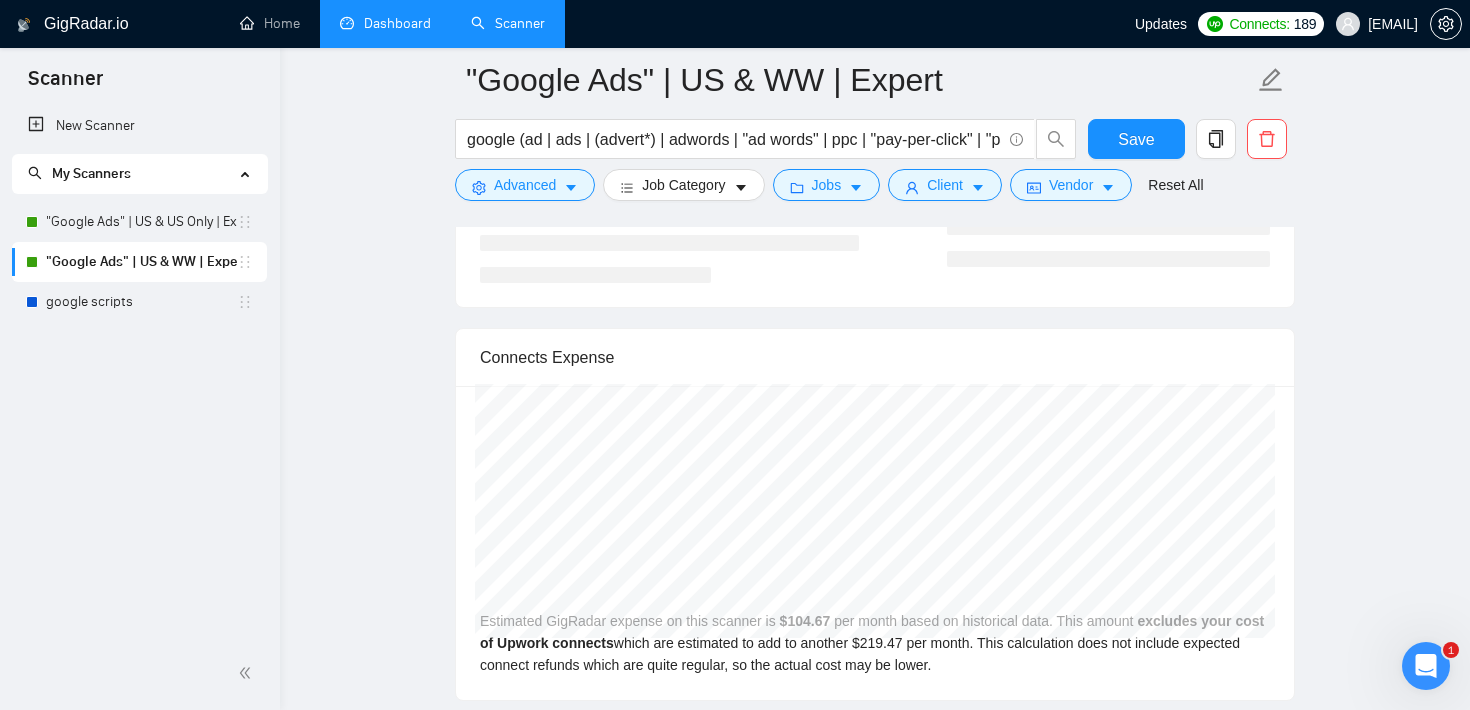 click on "Dashboard" at bounding box center [385, 23] 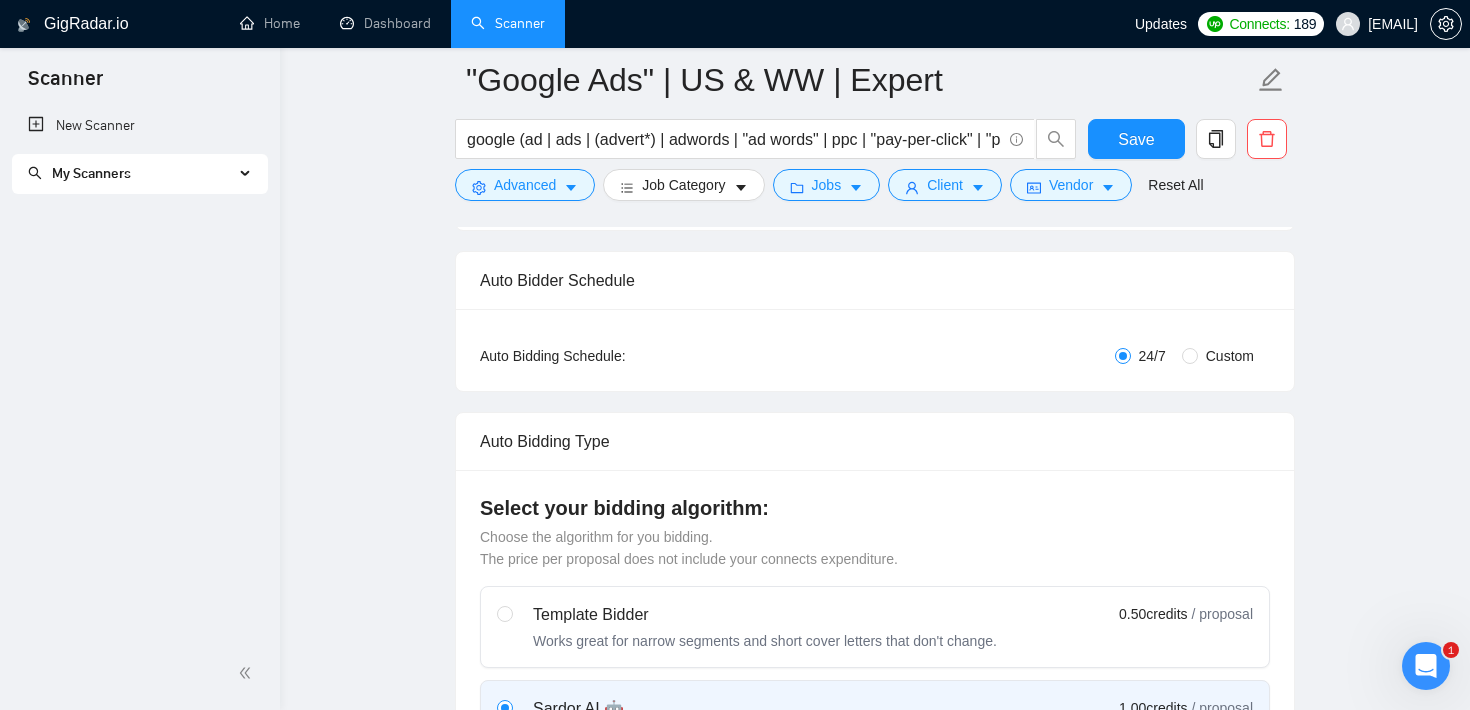 scroll, scrollTop: 0, scrollLeft: 0, axis: both 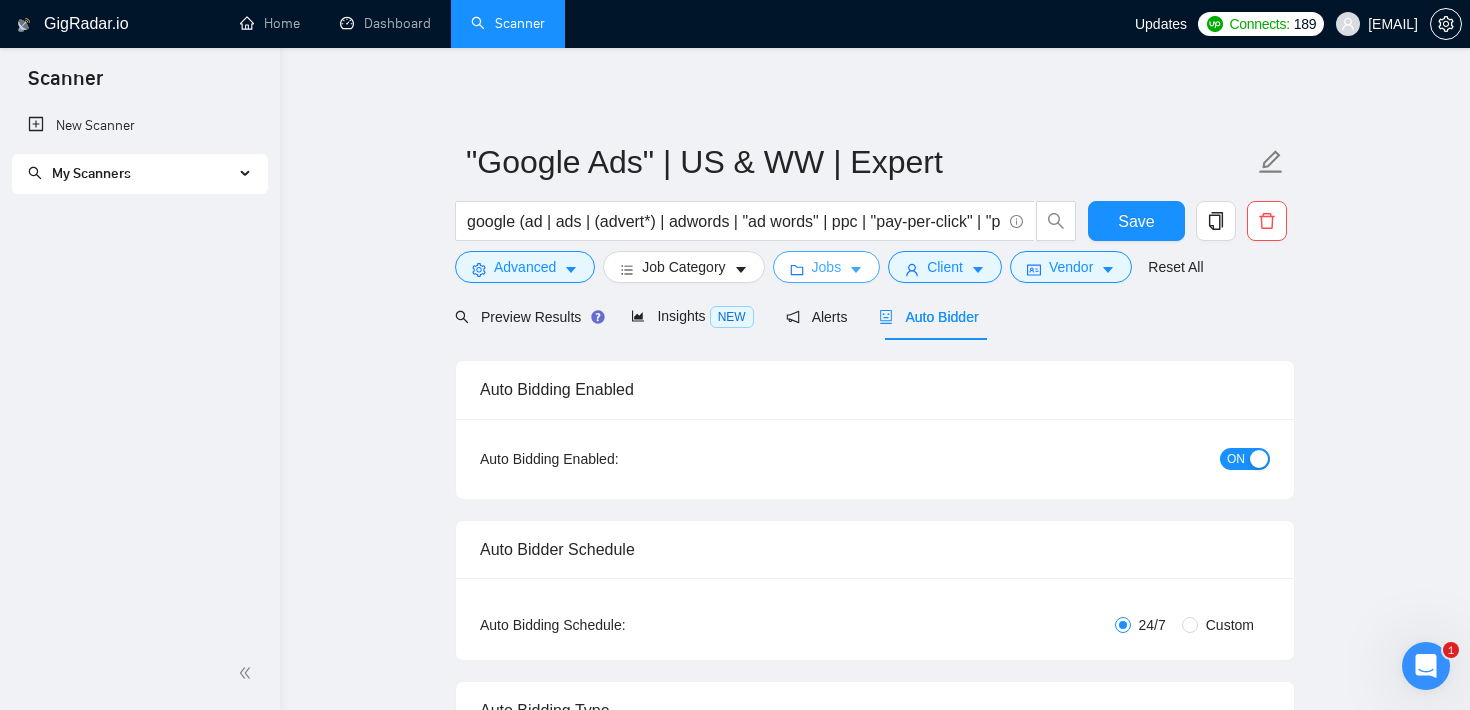 click on "Jobs" at bounding box center [827, 267] 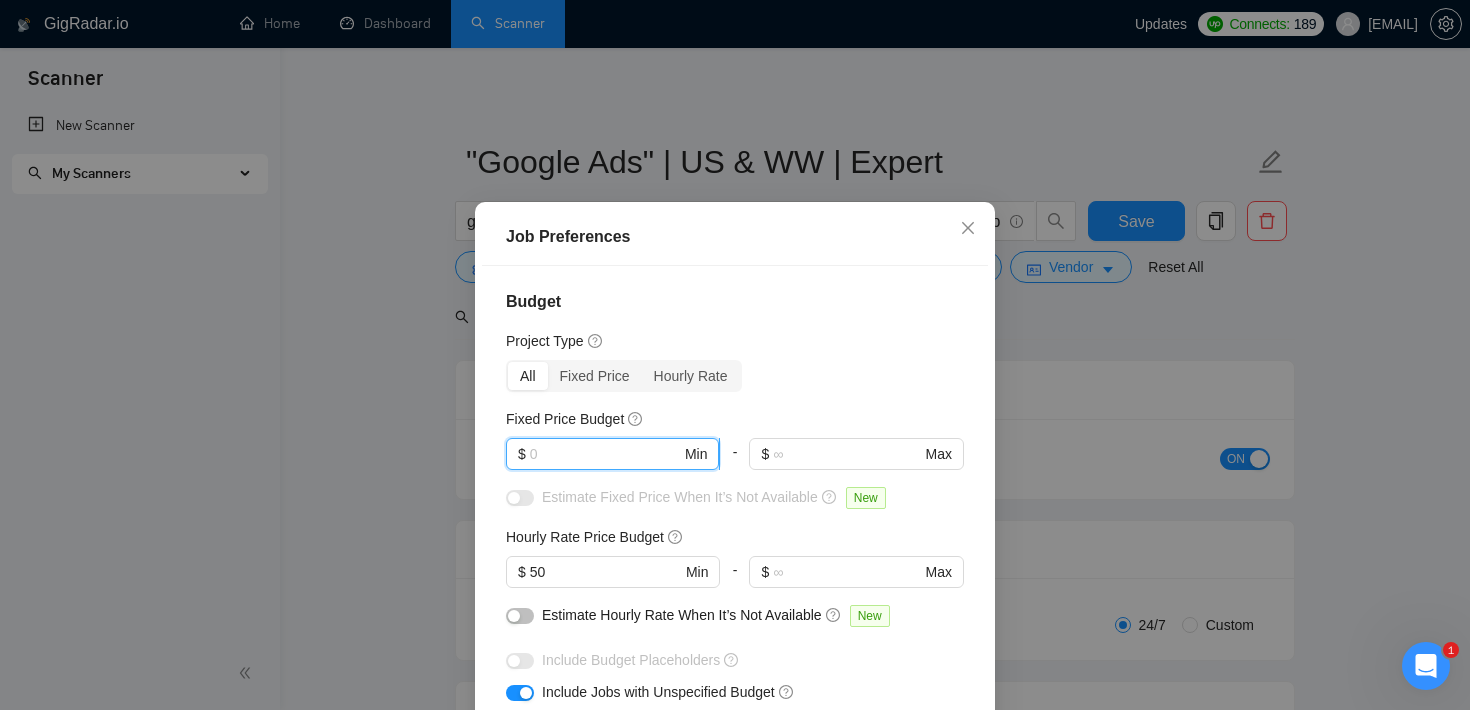 click at bounding box center [605, 454] 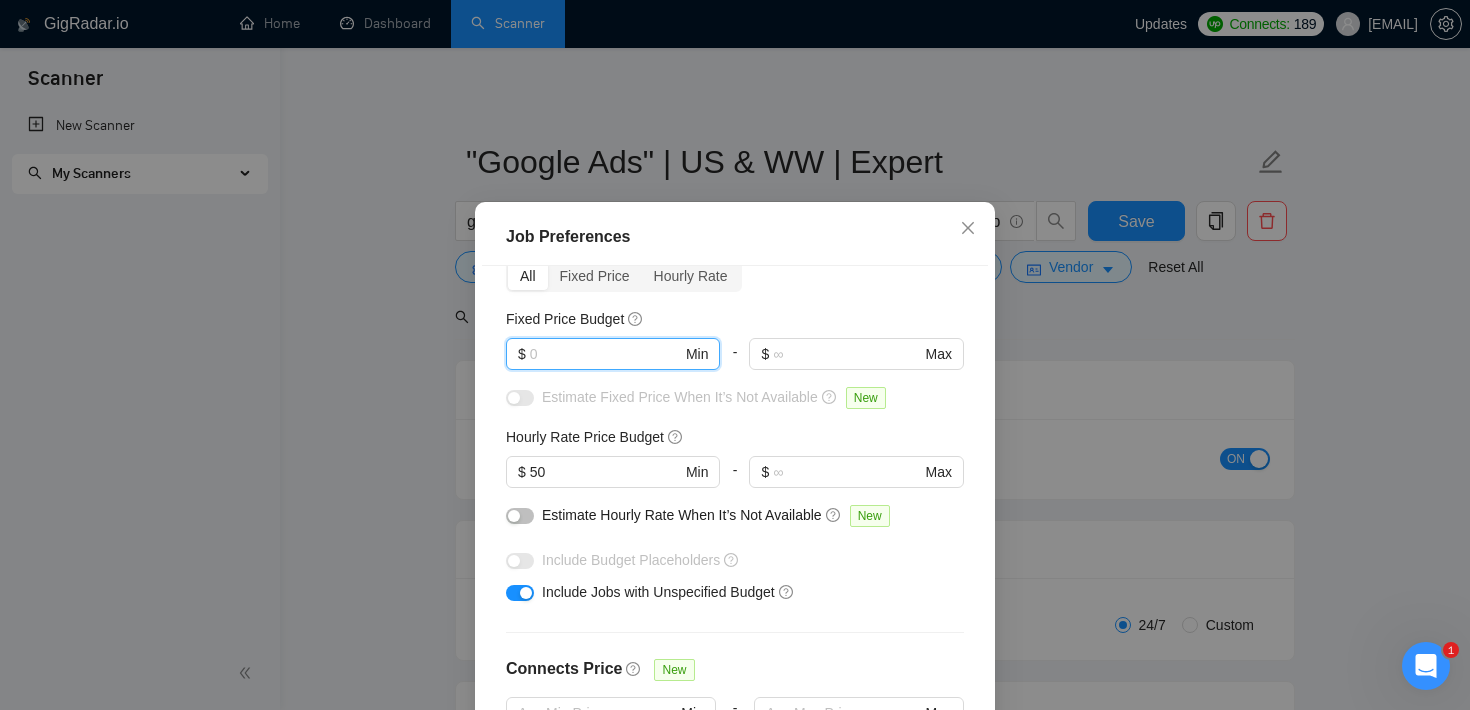 scroll, scrollTop: 104, scrollLeft: 0, axis: vertical 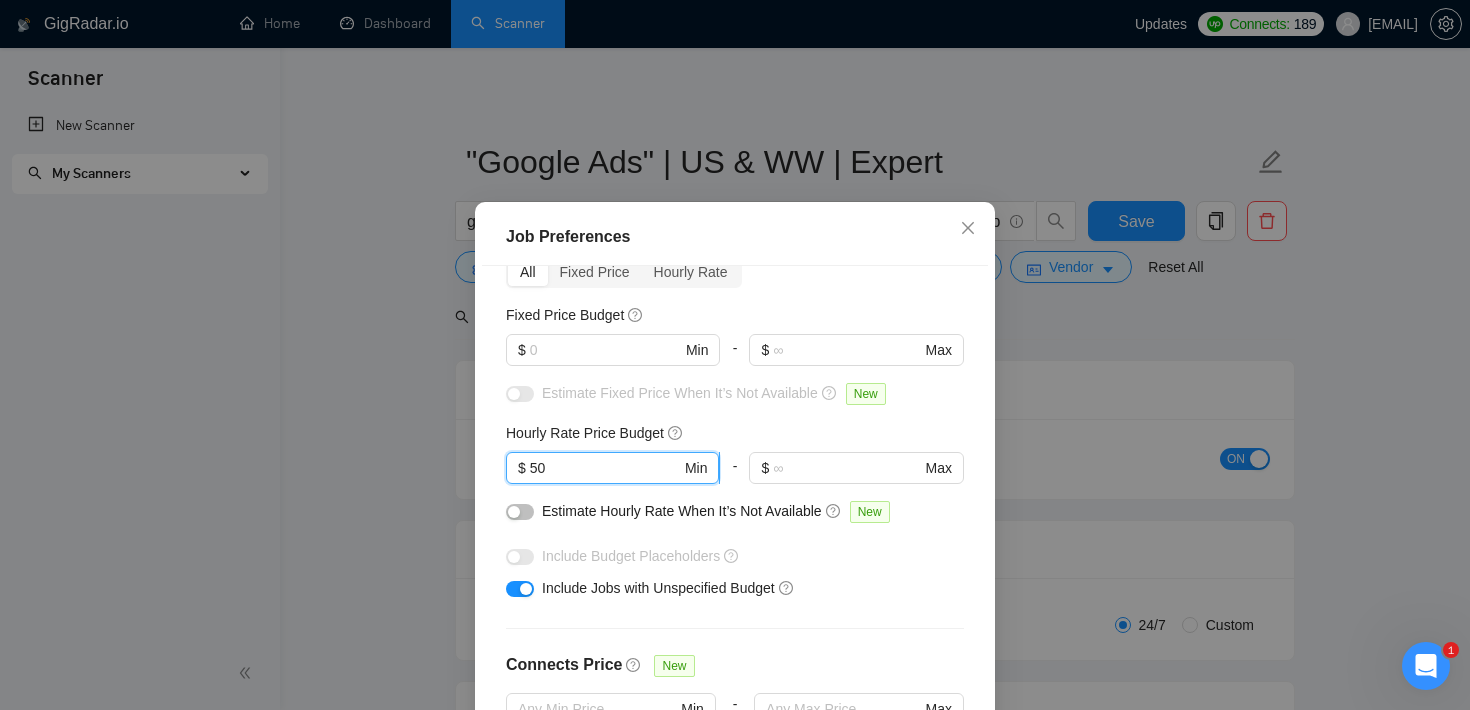 click on "50" at bounding box center (605, 468) 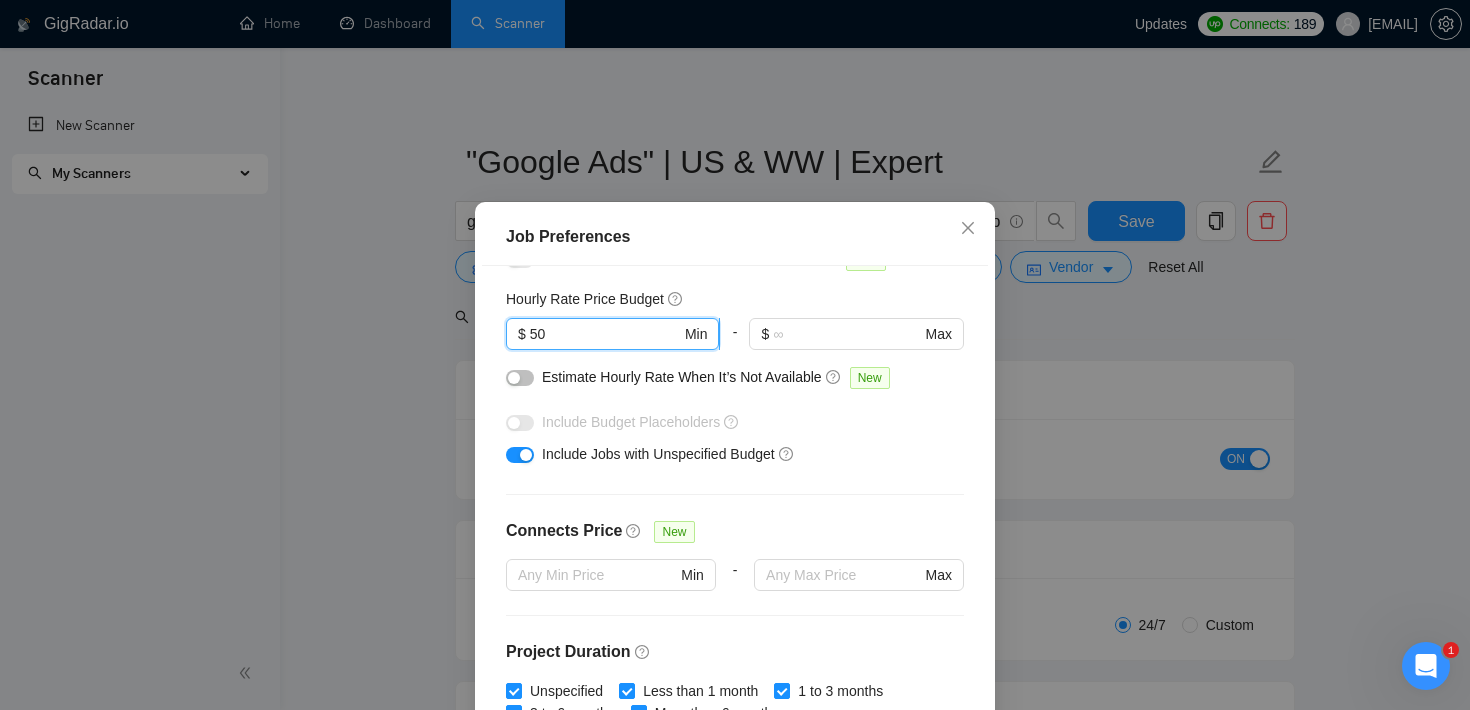 scroll, scrollTop: 439, scrollLeft: 0, axis: vertical 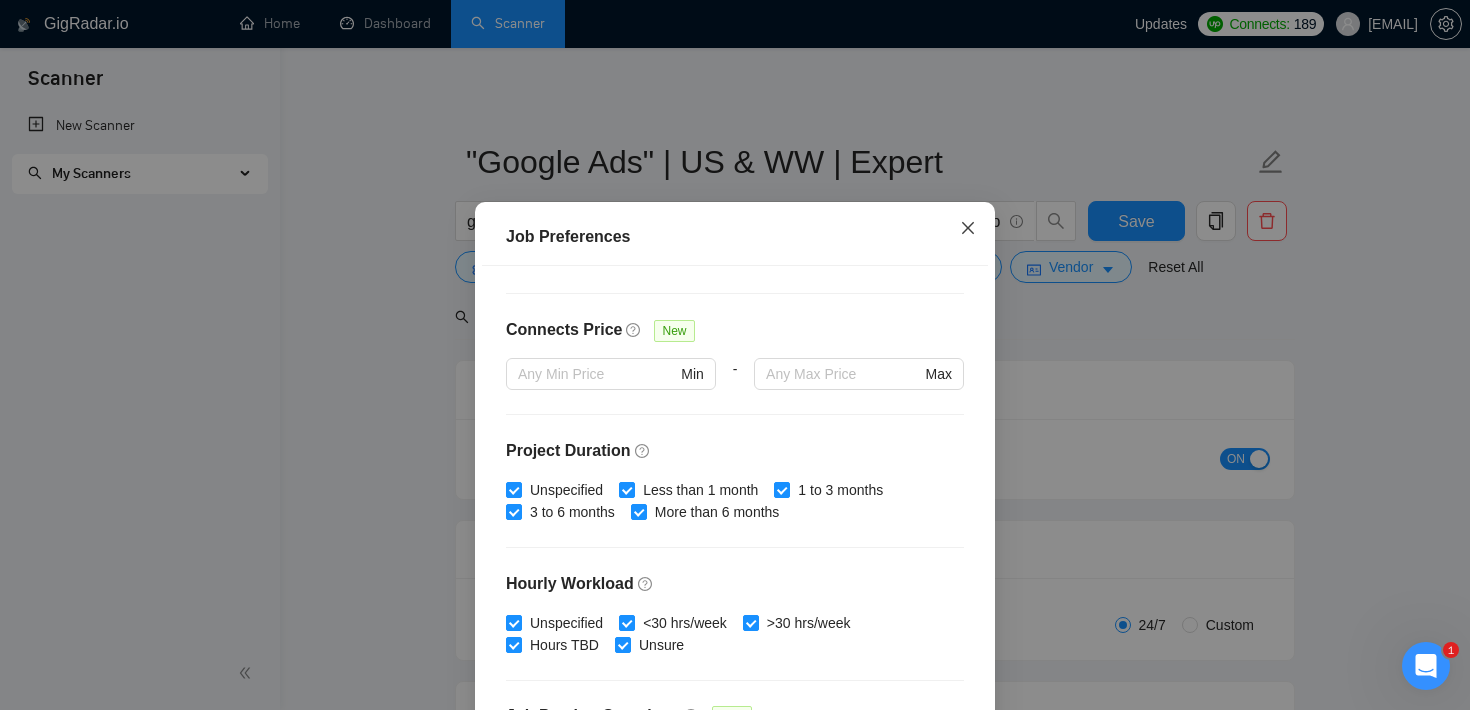 click at bounding box center (968, 229) 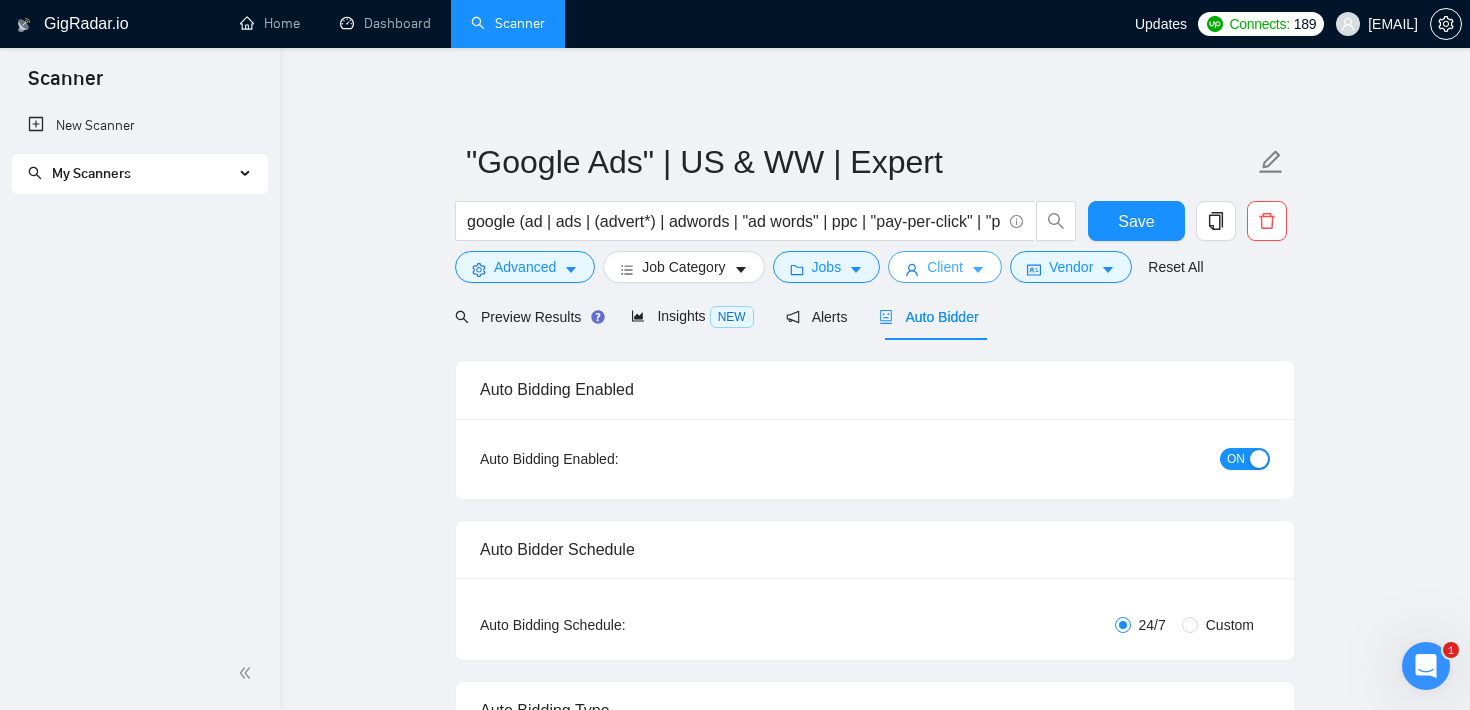 click on "Client" at bounding box center (945, 267) 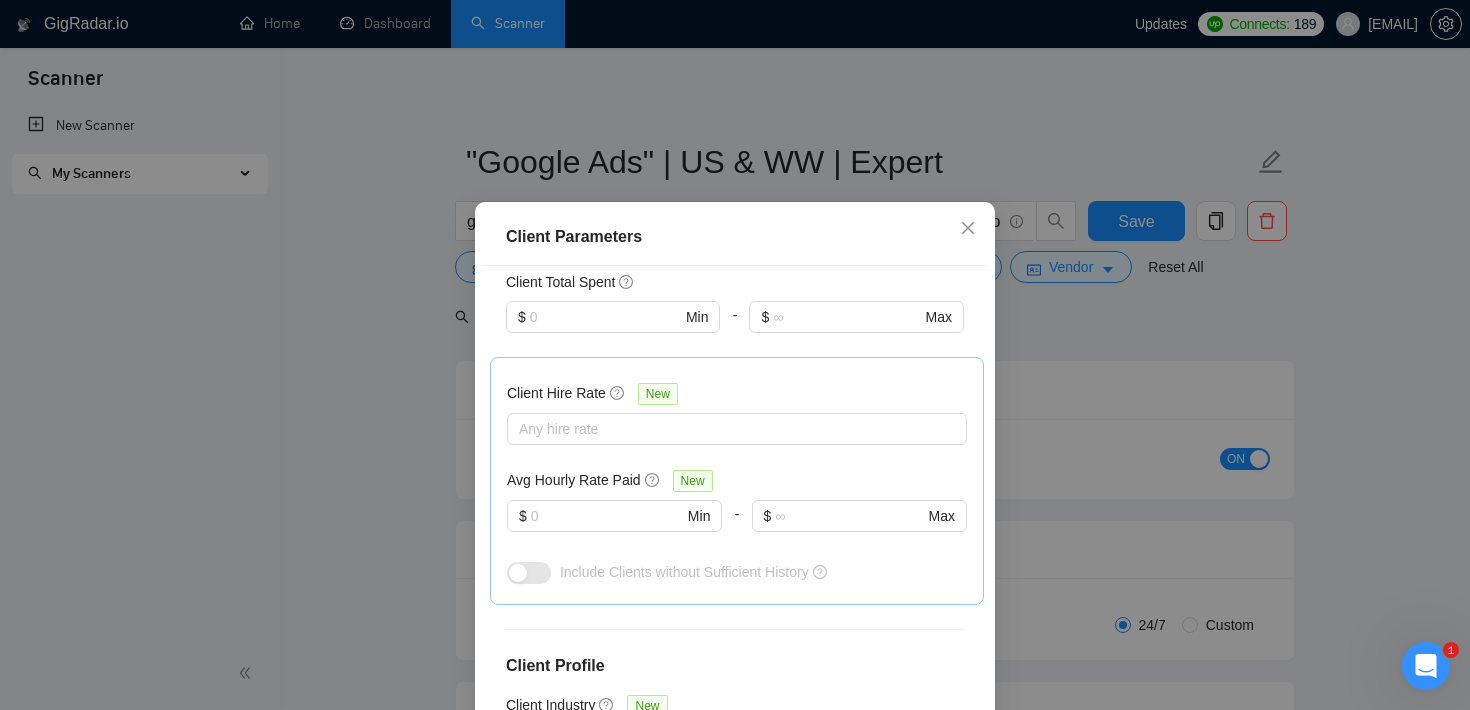 scroll, scrollTop: 555, scrollLeft: 0, axis: vertical 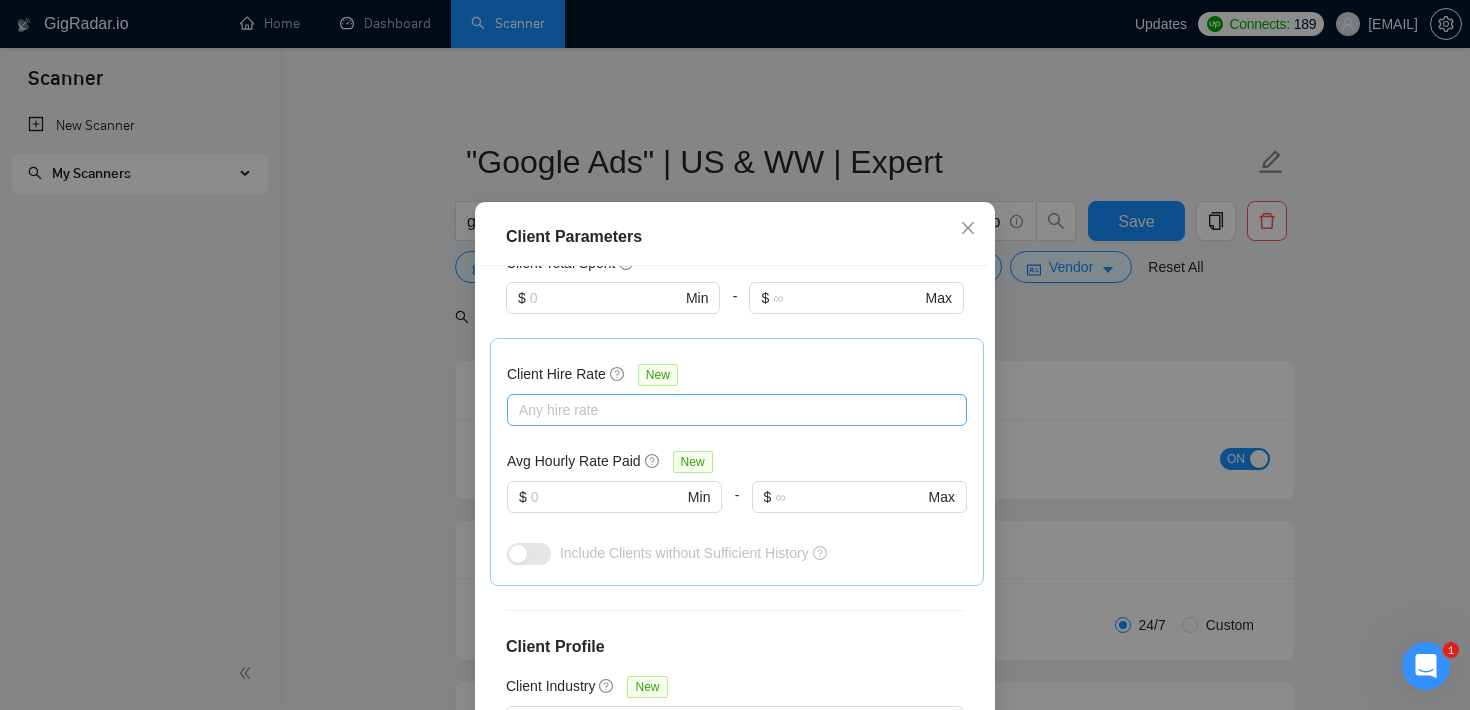 click at bounding box center (727, 410) 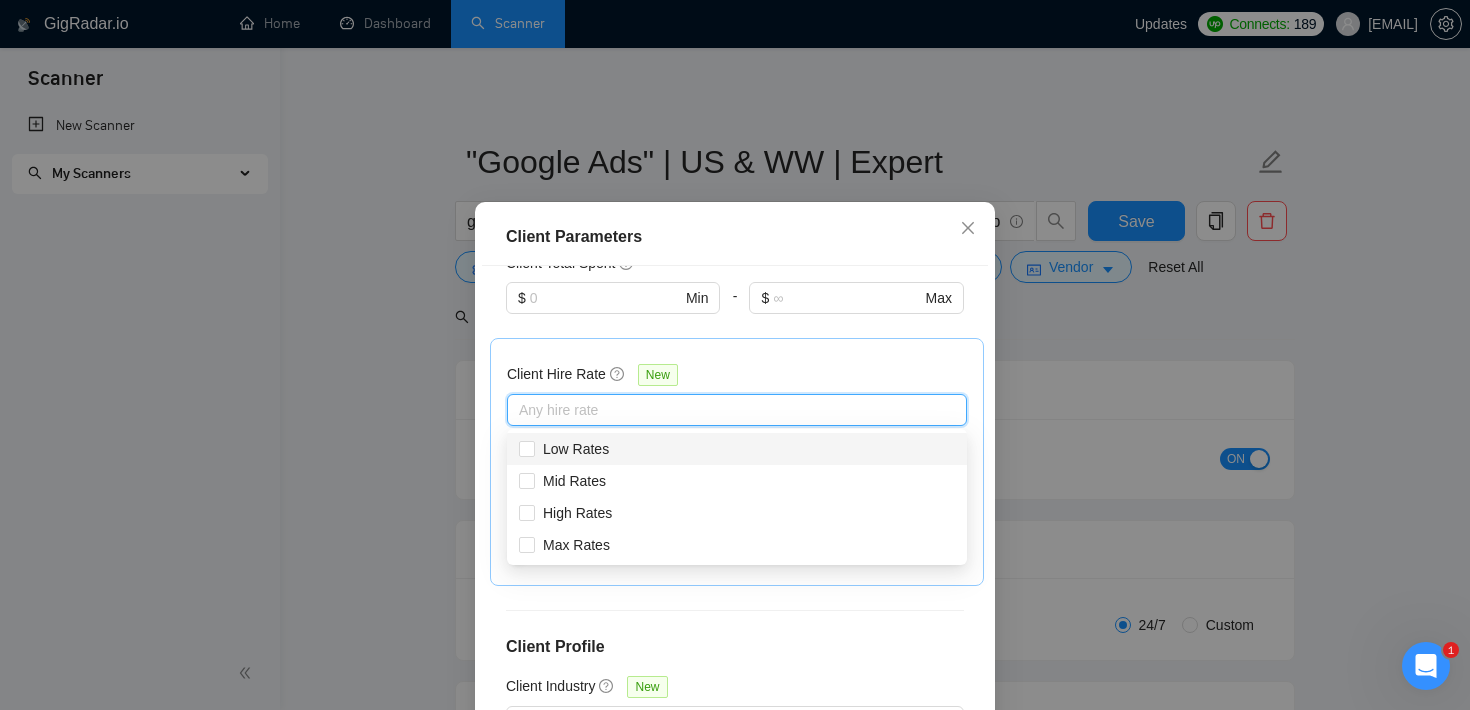 click on "-" at bounding box center (734, 310) 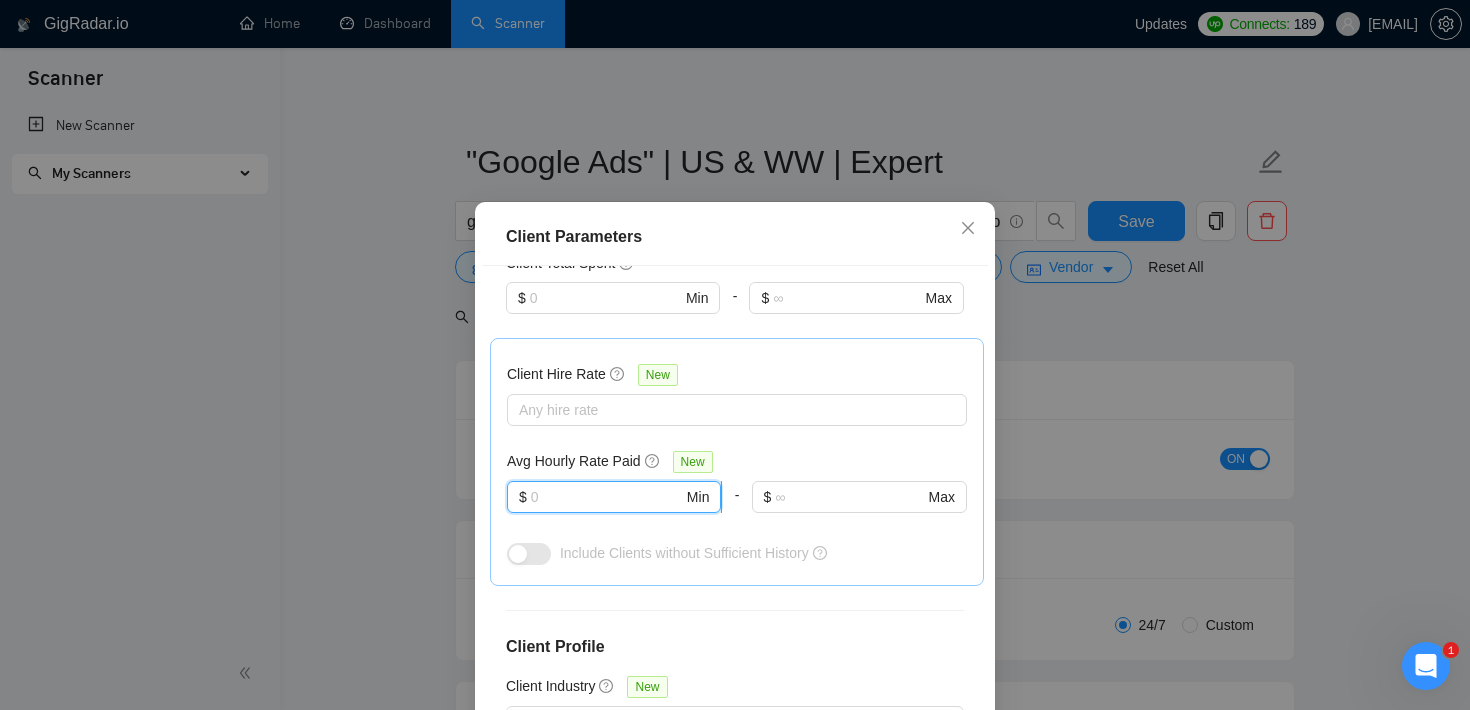 click at bounding box center (607, 497) 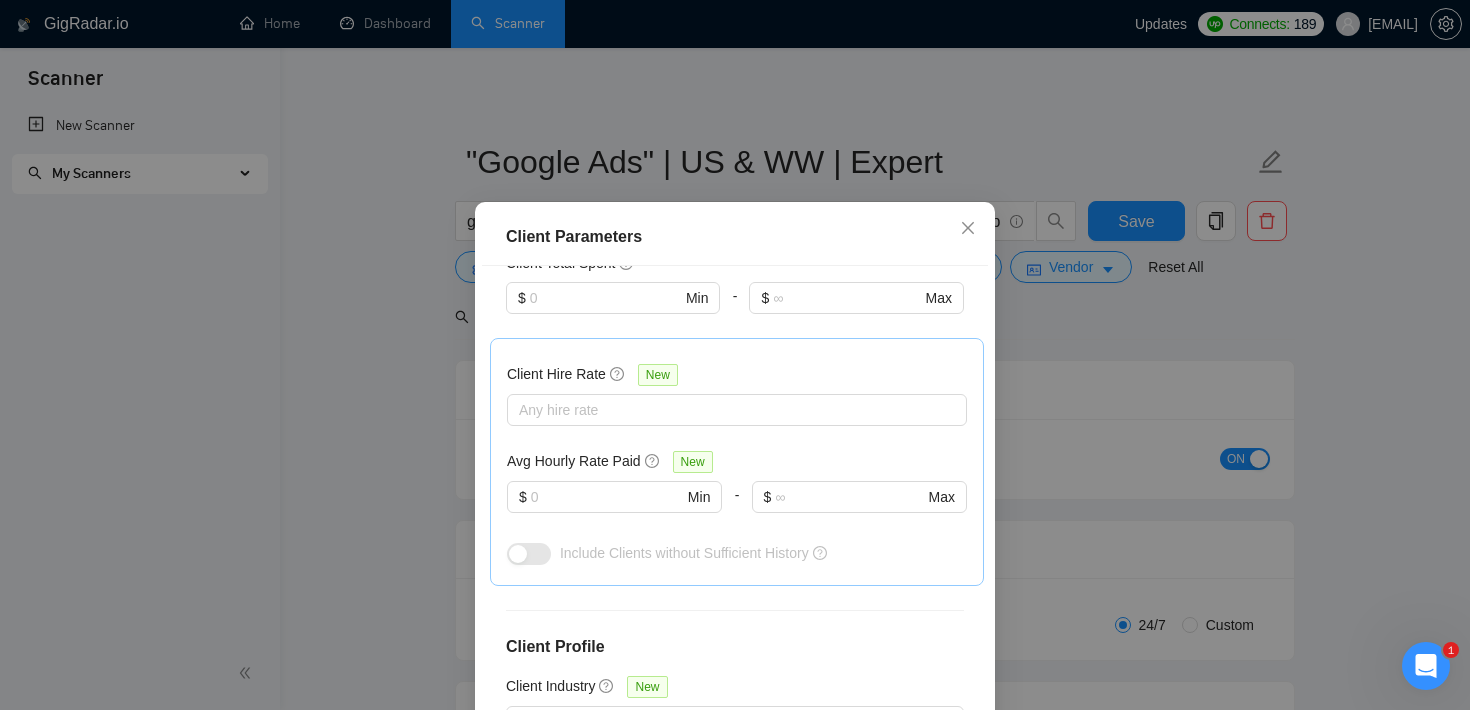 click on "Avg Hourly Rate Paid New" at bounding box center [737, 461] 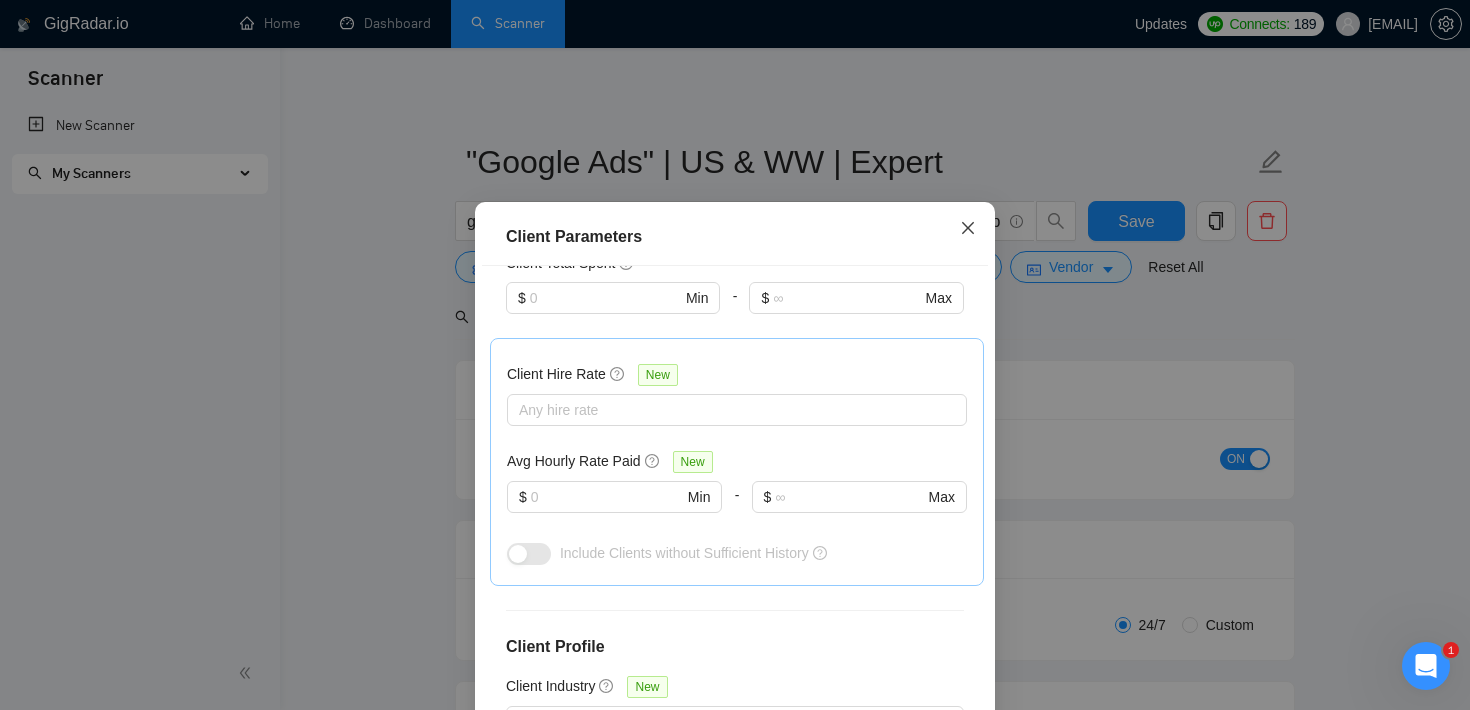 click at bounding box center (968, 229) 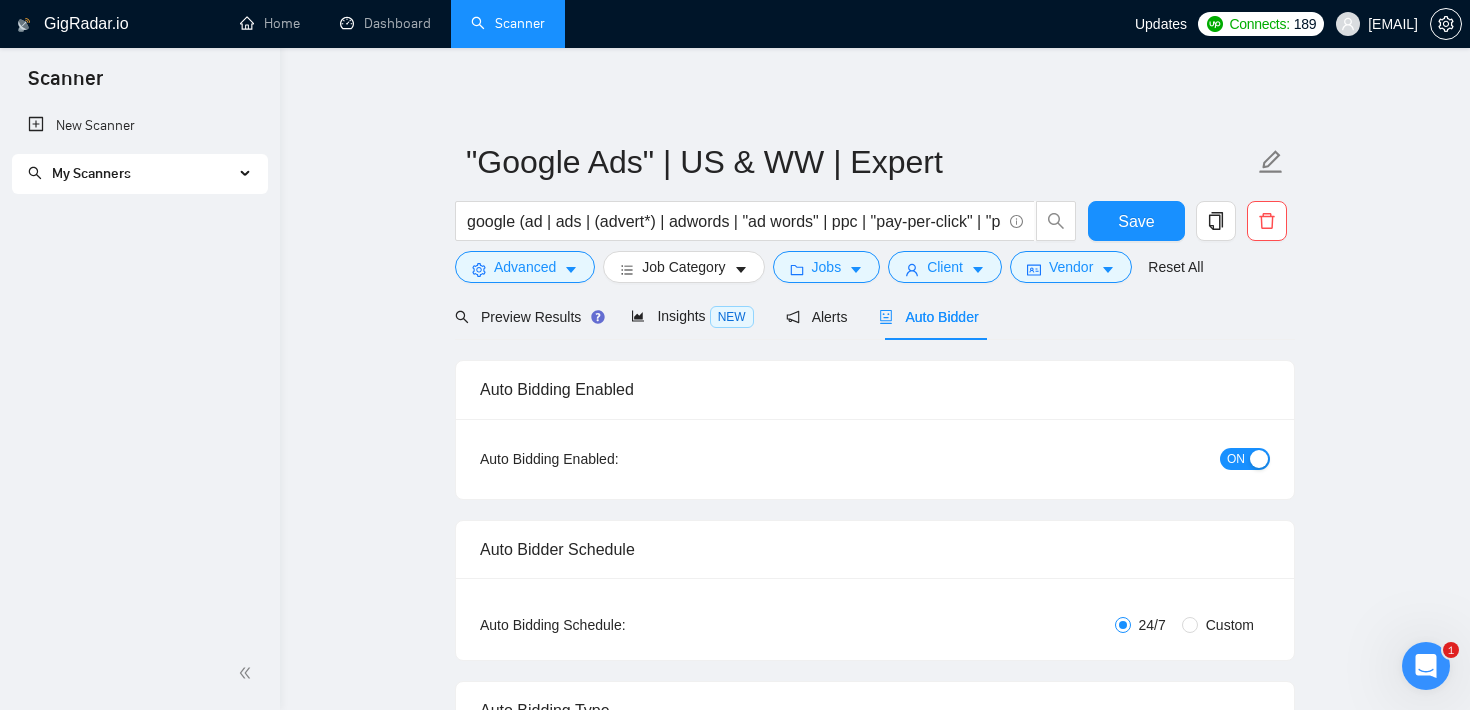 click on "My Scanners" at bounding box center (140, 174) 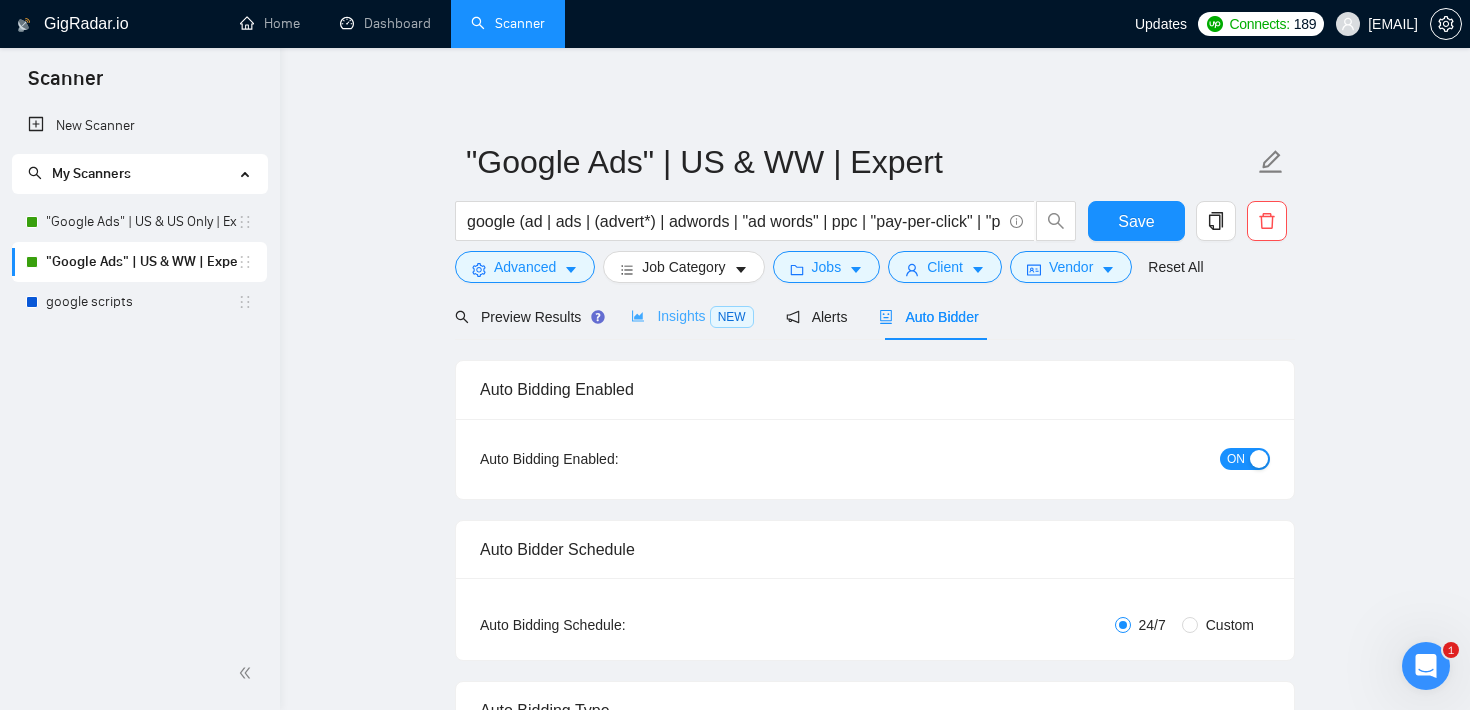 click on "Insights NEW" at bounding box center (692, 316) 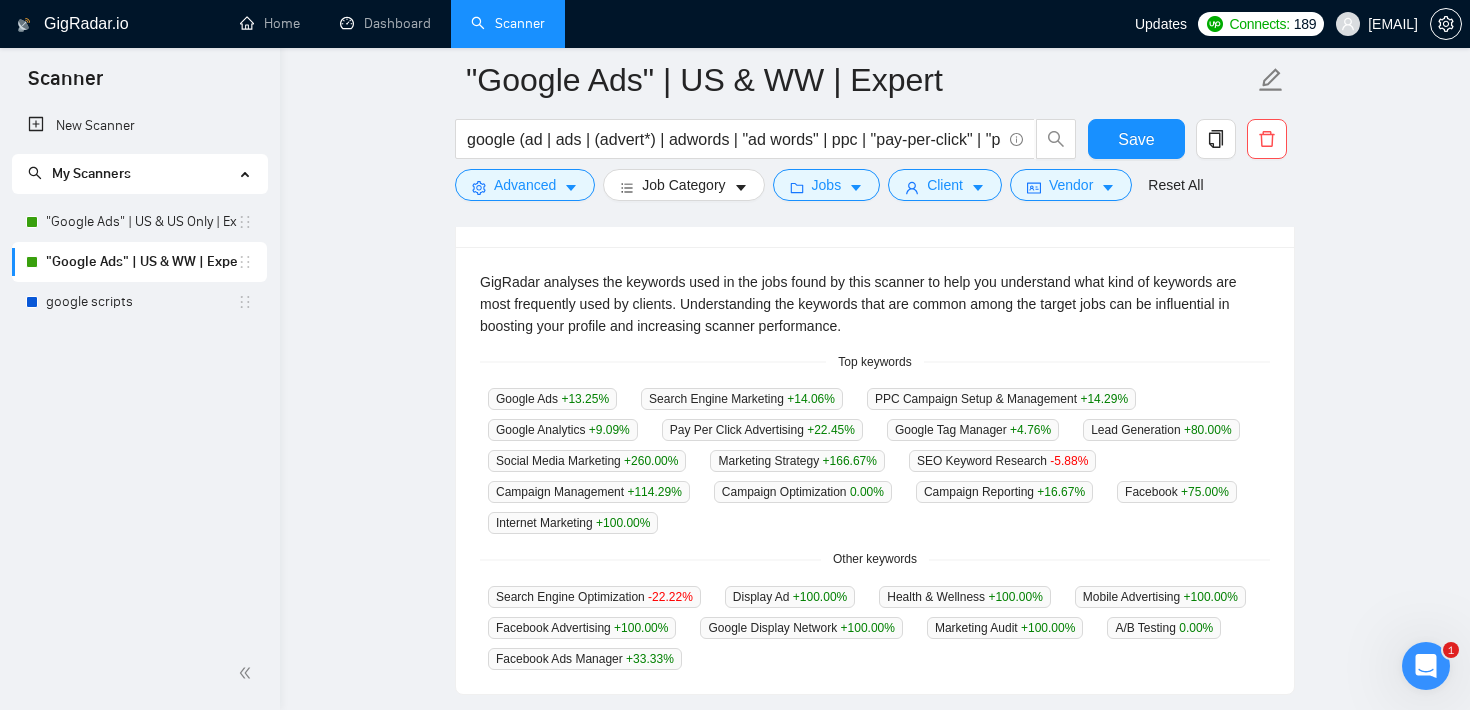 scroll, scrollTop: 409, scrollLeft: 0, axis: vertical 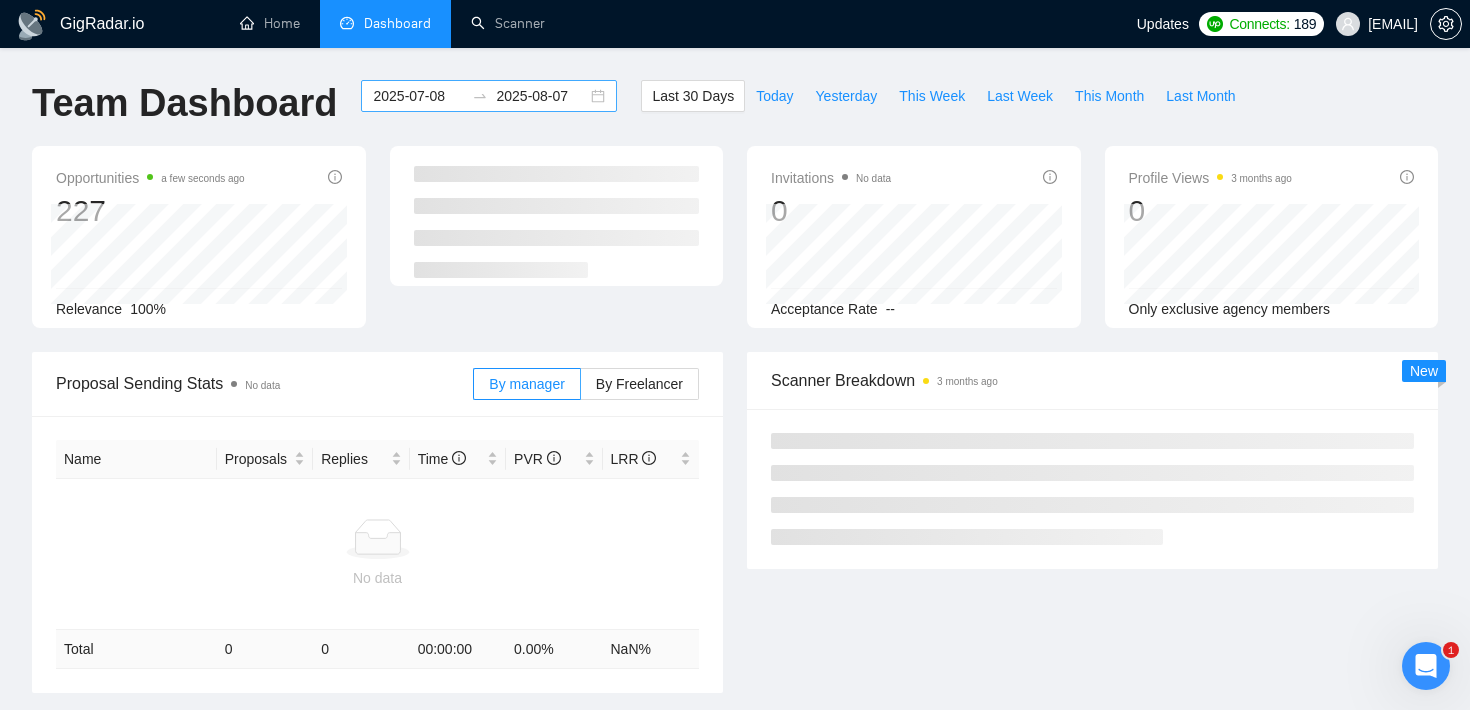 click on "2025-07-08" at bounding box center [418, 96] 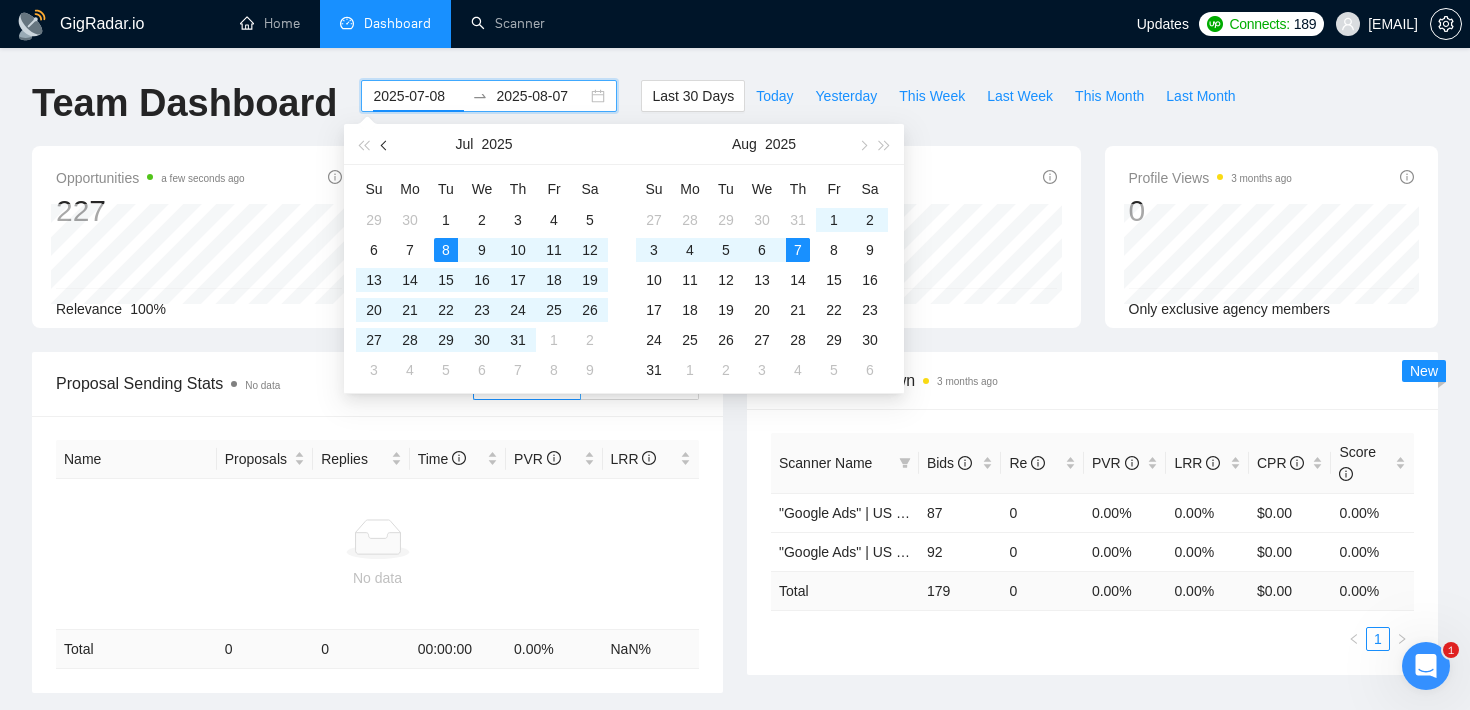 click at bounding box center (385, 144) 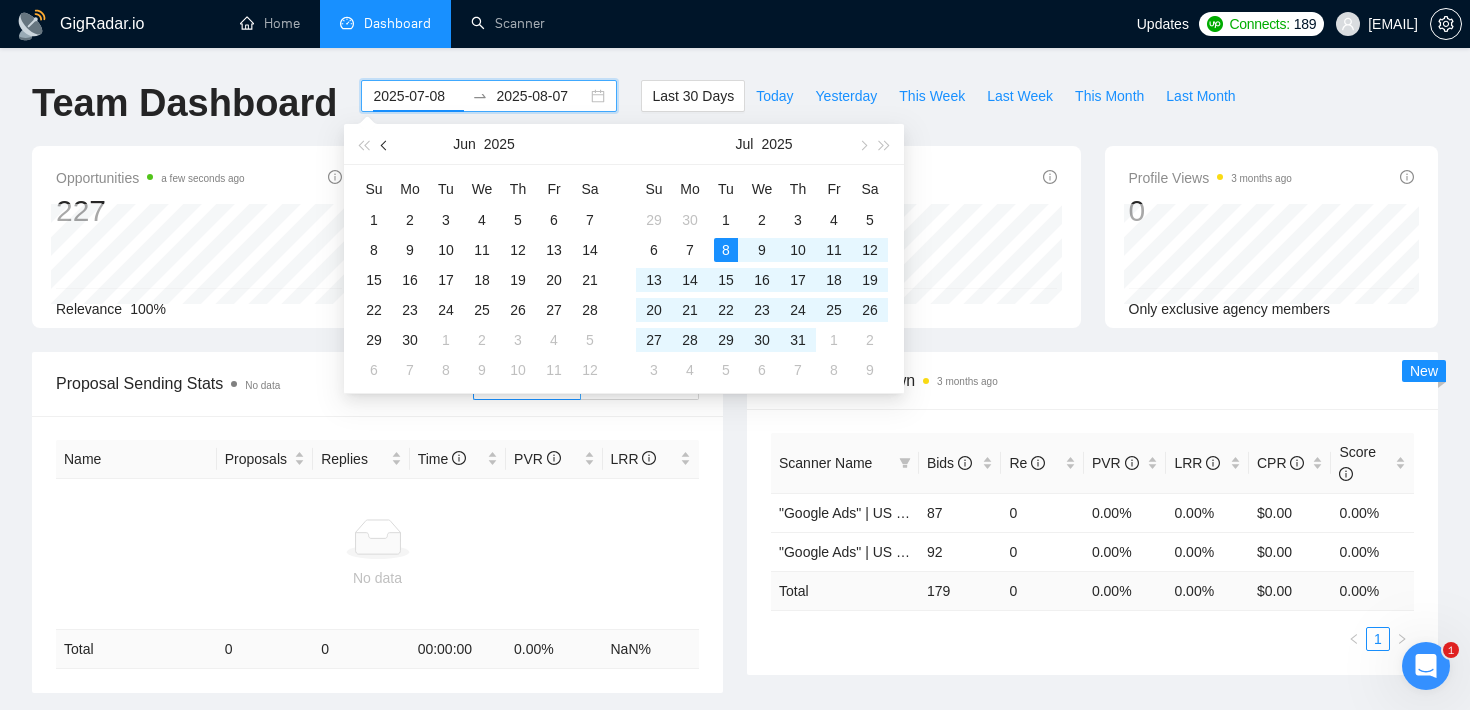 click at bounding box center (385, 144) 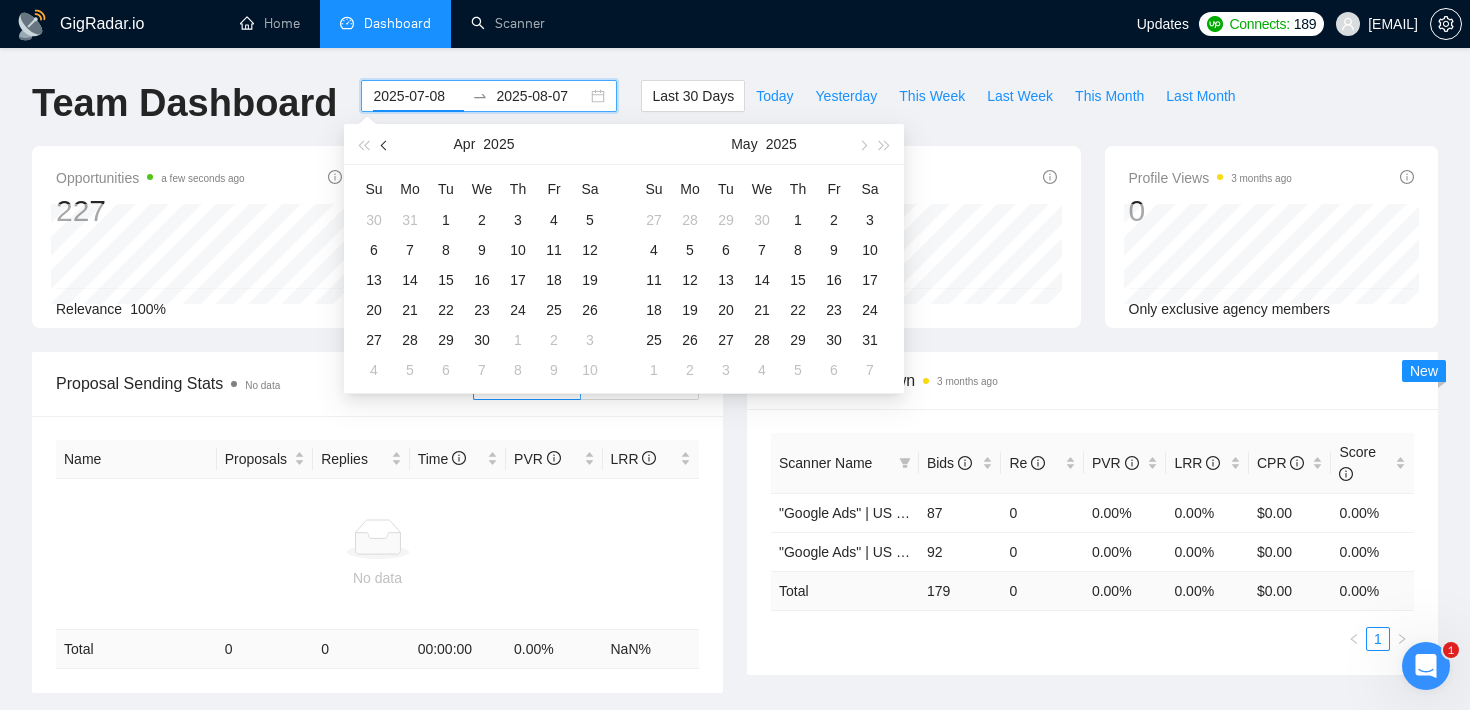 click at bounding box center (385, 144) 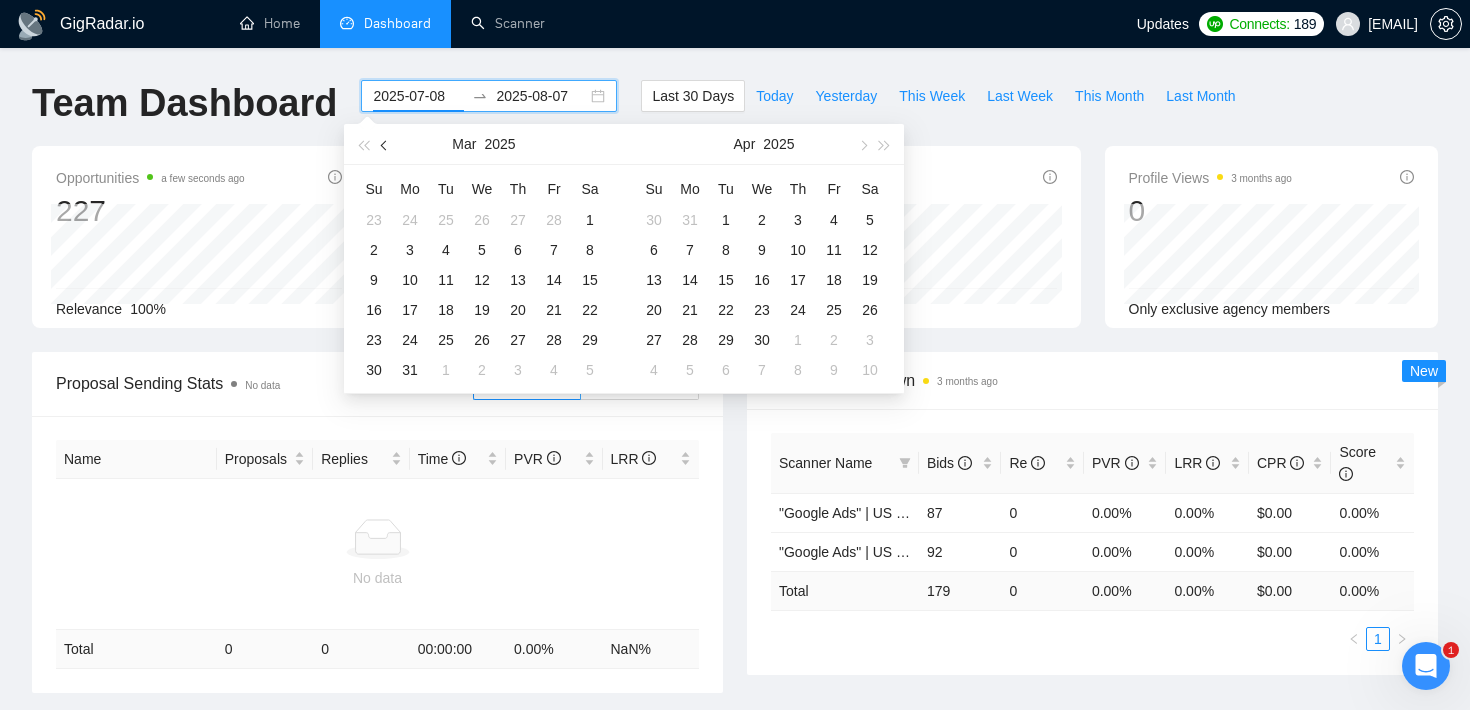 click at bounding box center (385, 144) 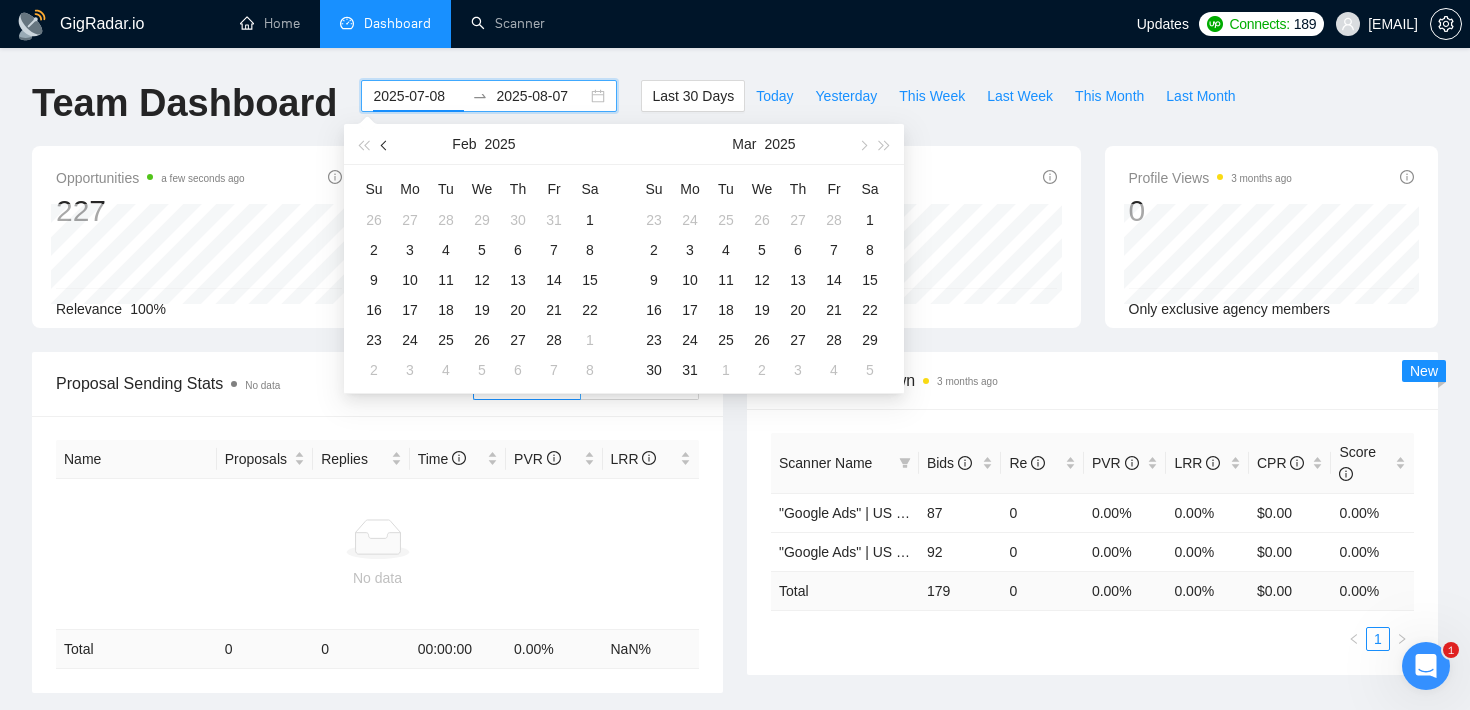 click at bounding box center (385, 144) 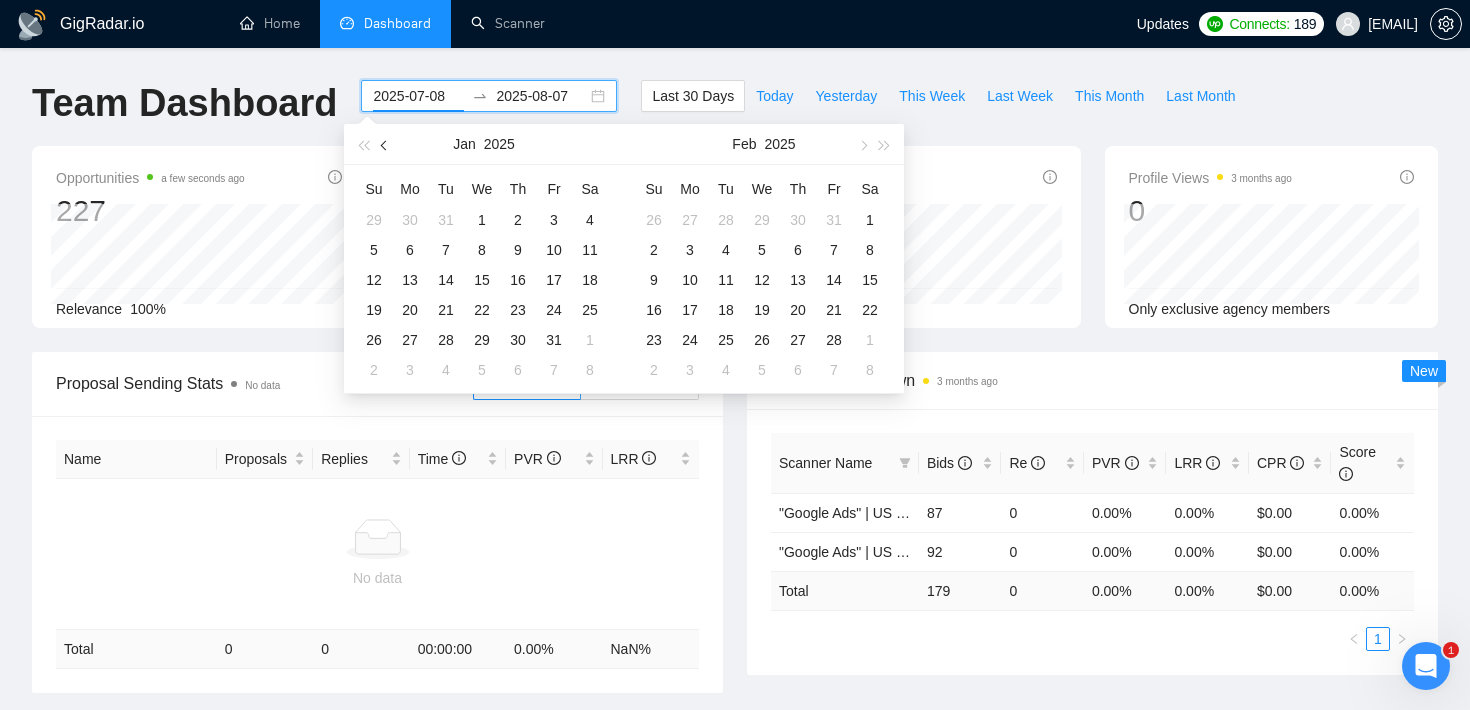 click at bounding box center (385, 144) 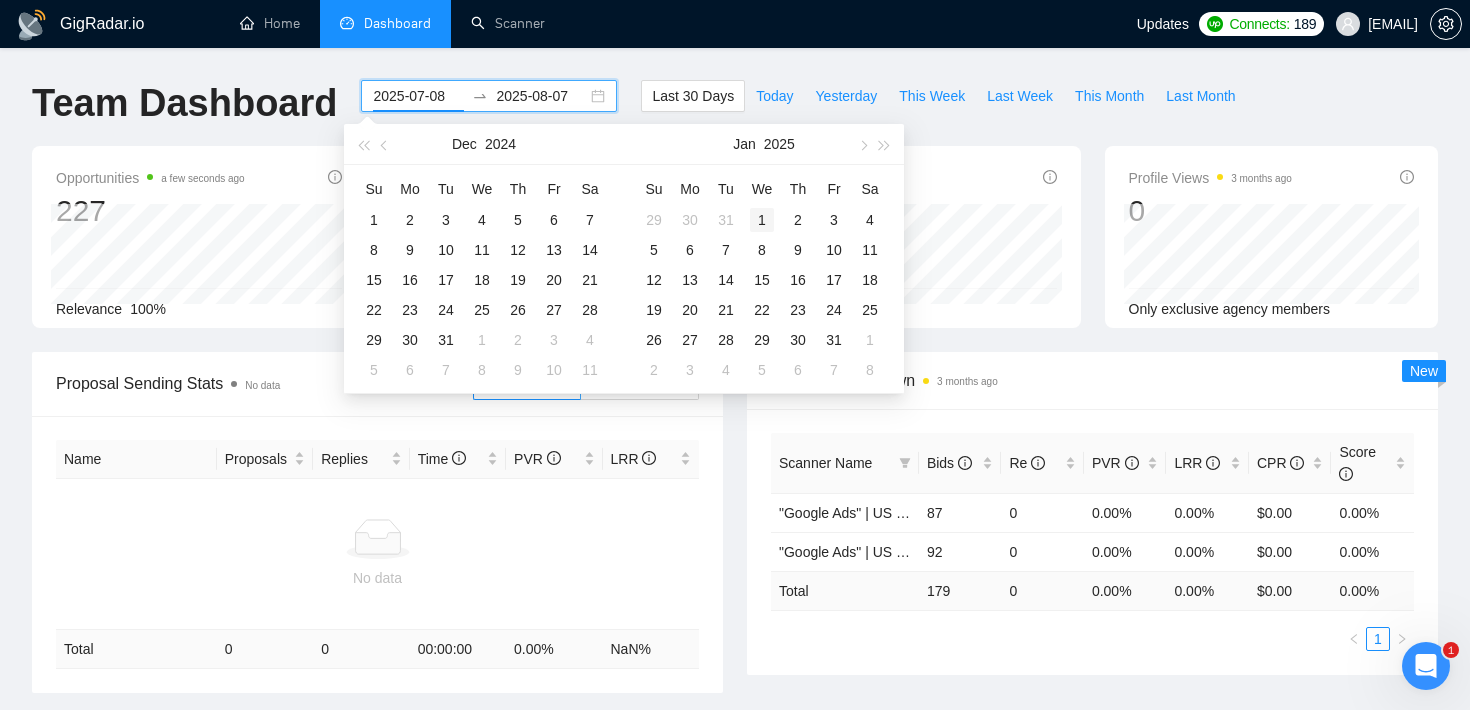 type on "2025-01-01" 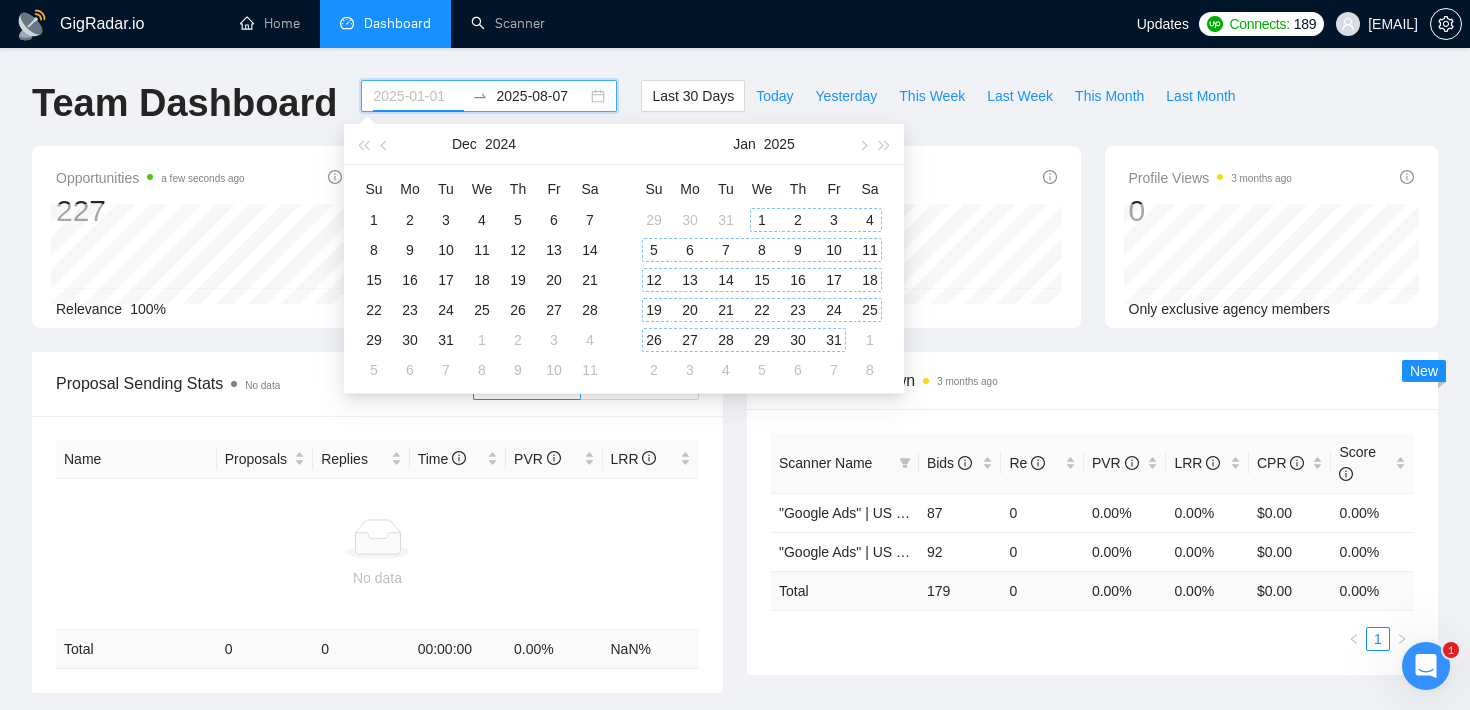 click on "1" at bounding box center [762, 220] 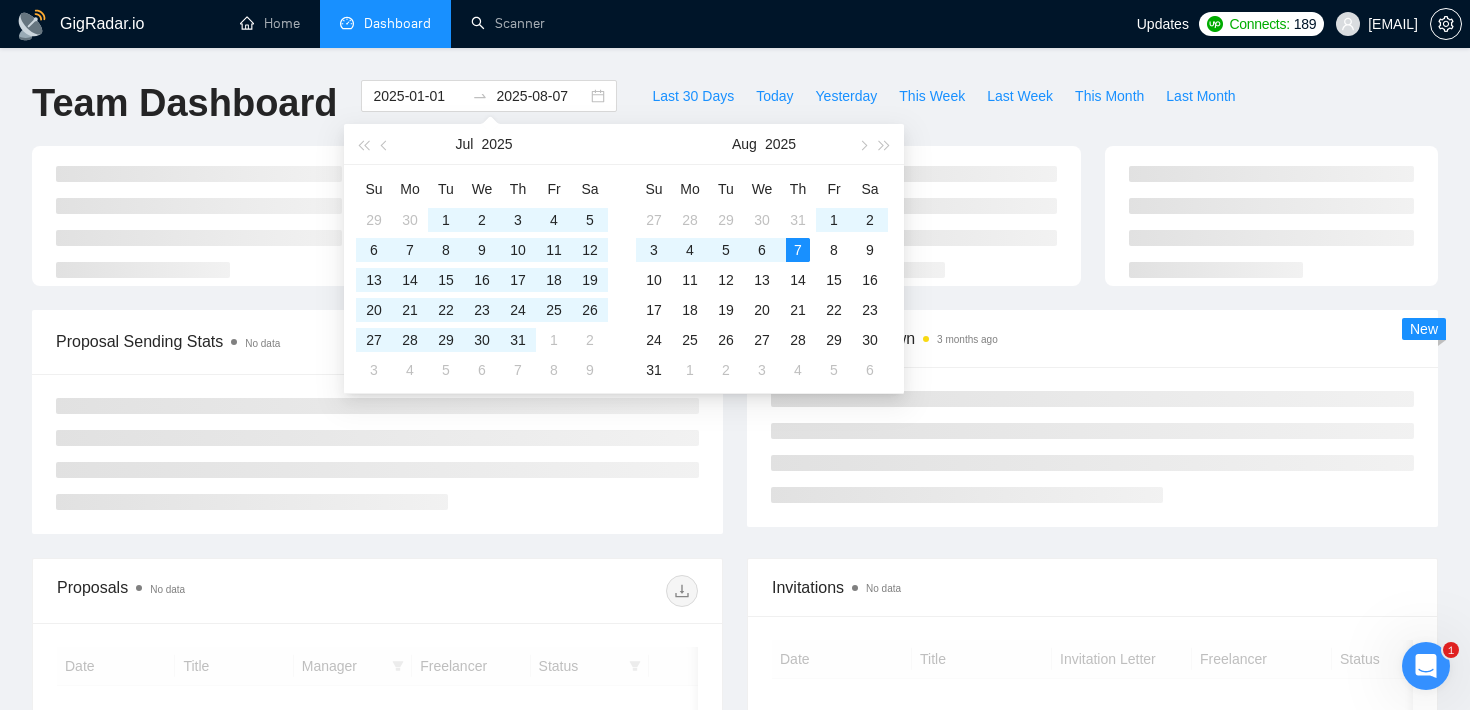 click on "GigRadar.io Home Dashboard Scanner Updates Connects: [EMAIL] Team Dashboard [DATE] [DATE] Last 30 Days Today Yesterday This Week Last Week This Month Last Month Proposal Sending Stats No data By manager By Freelancer Scanner Breakdown 3 months ago New Proposals No data Date Title Manager Freelancer Status No data Invitations No data Date Title Invitation Letter Freelancer Status No data GigRadar.io 1.26.0 (dev) @vadymhimself 2025 GigRadar.io | All Rights Reserved." at bounding box center (735, 528) 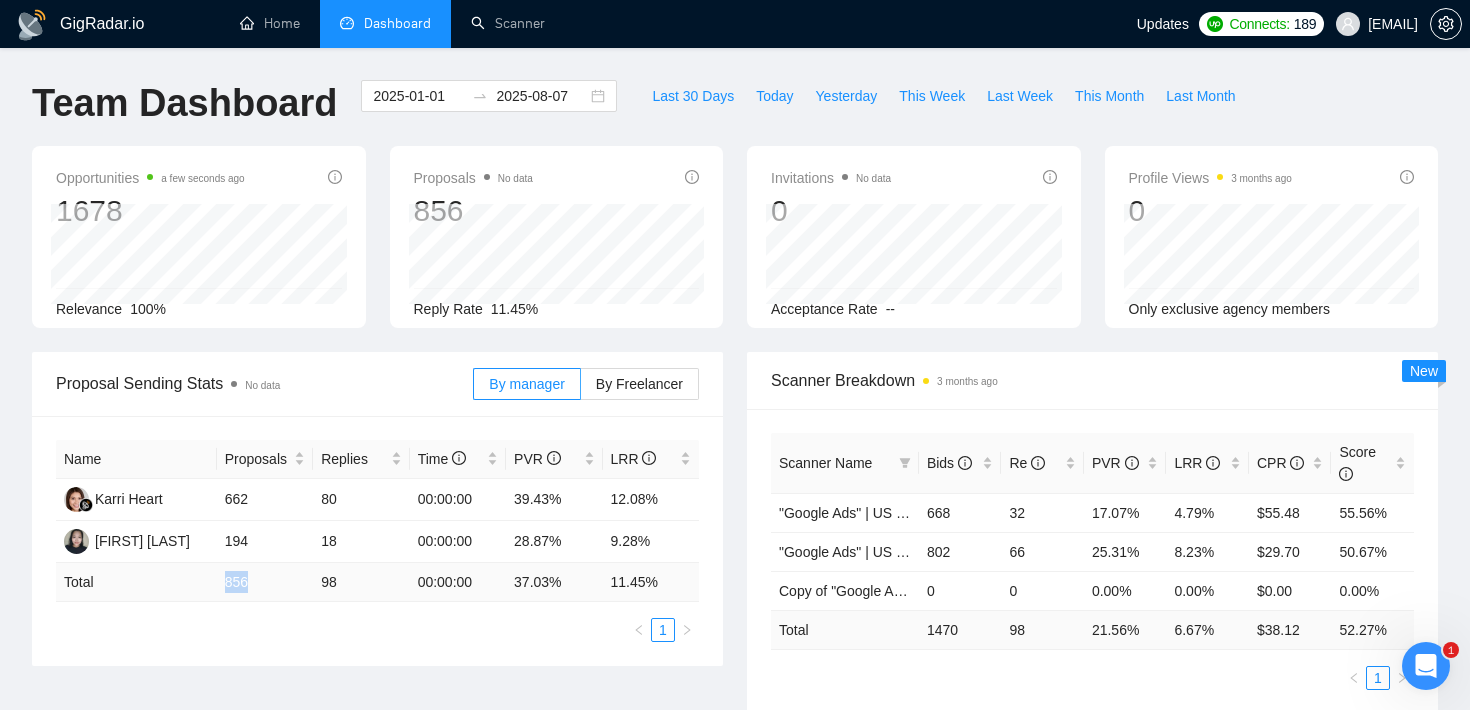 drag, startPoint x: 257, startPoint y: 585, endPoint x: 213, endPoint y: 585, distance: 44 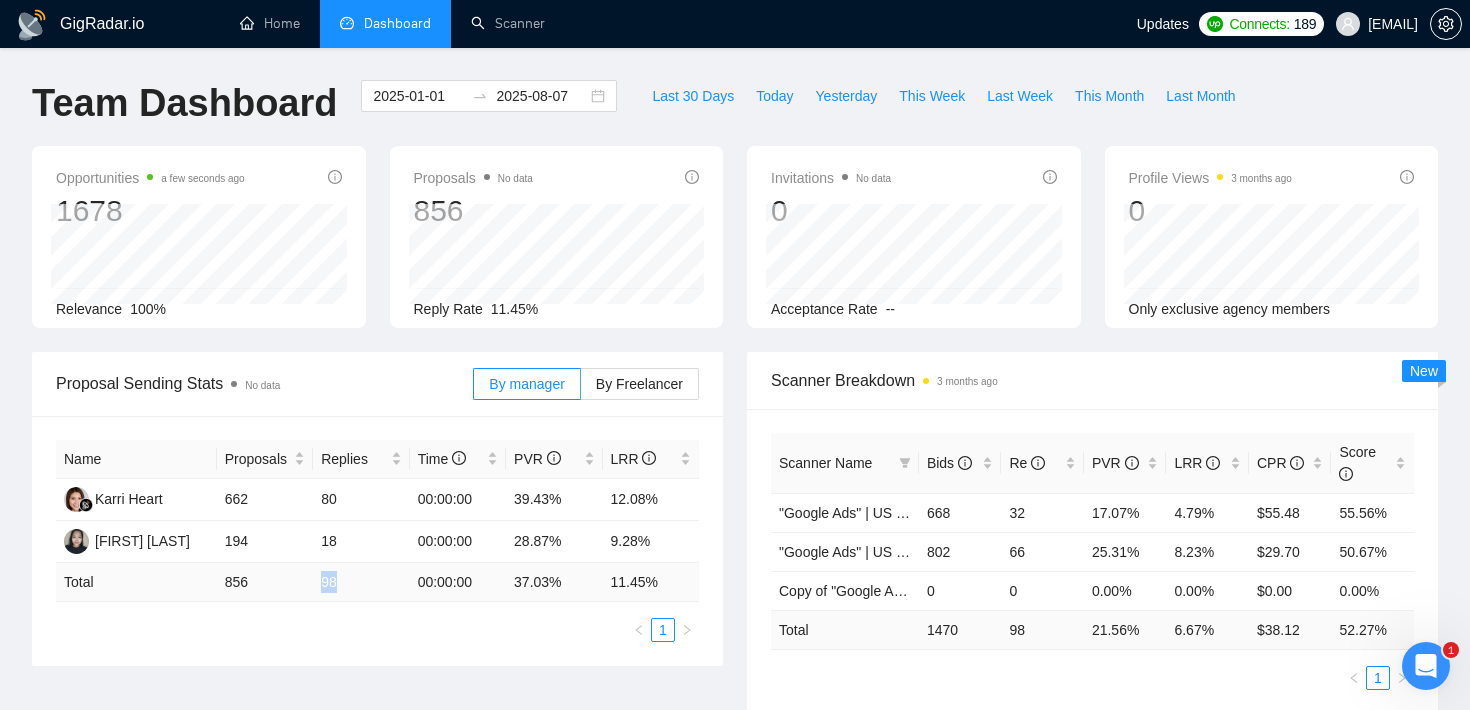 drag, startPoint x: 340, startPoint y: 584, endPoint x: 322, endPoint y: 583, distance: 18.027756 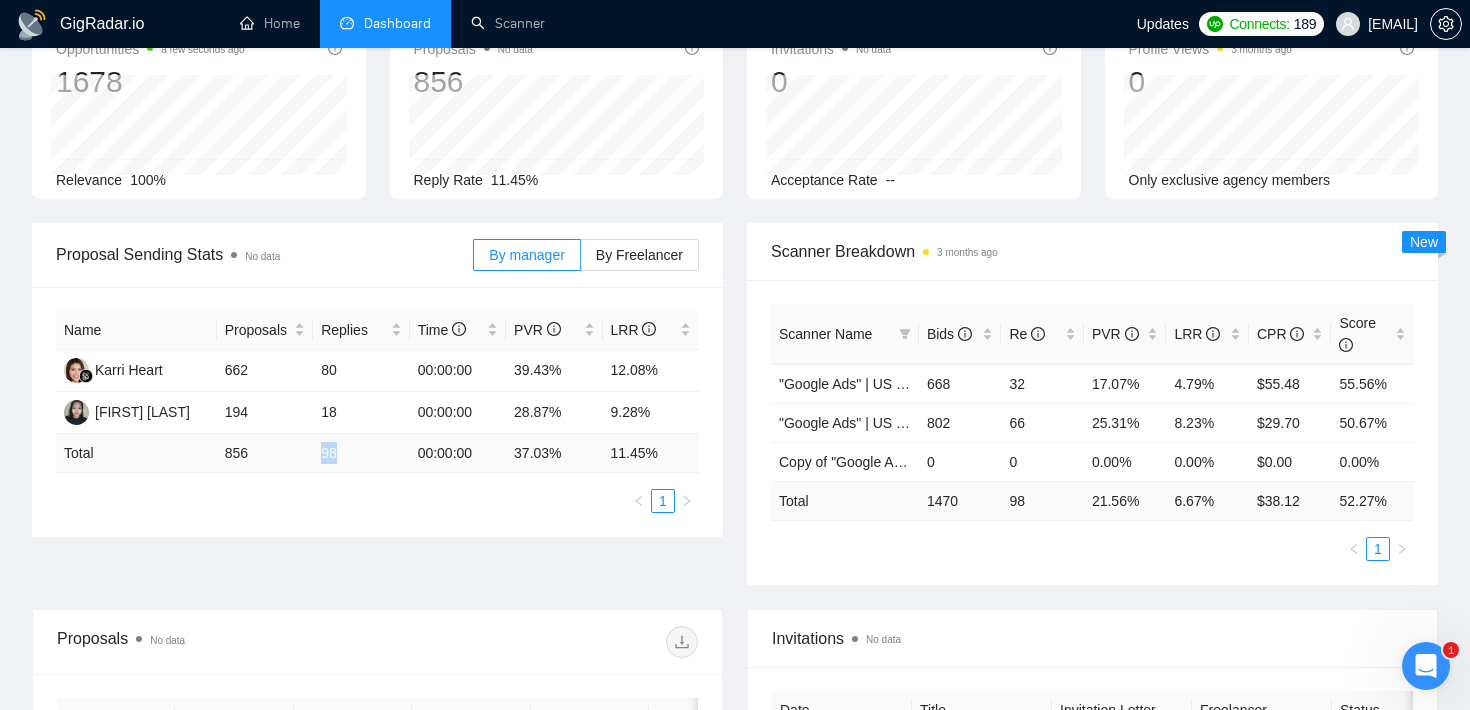 scroll, scrollTop: 216, scrollLeft: 0, axis: vertical 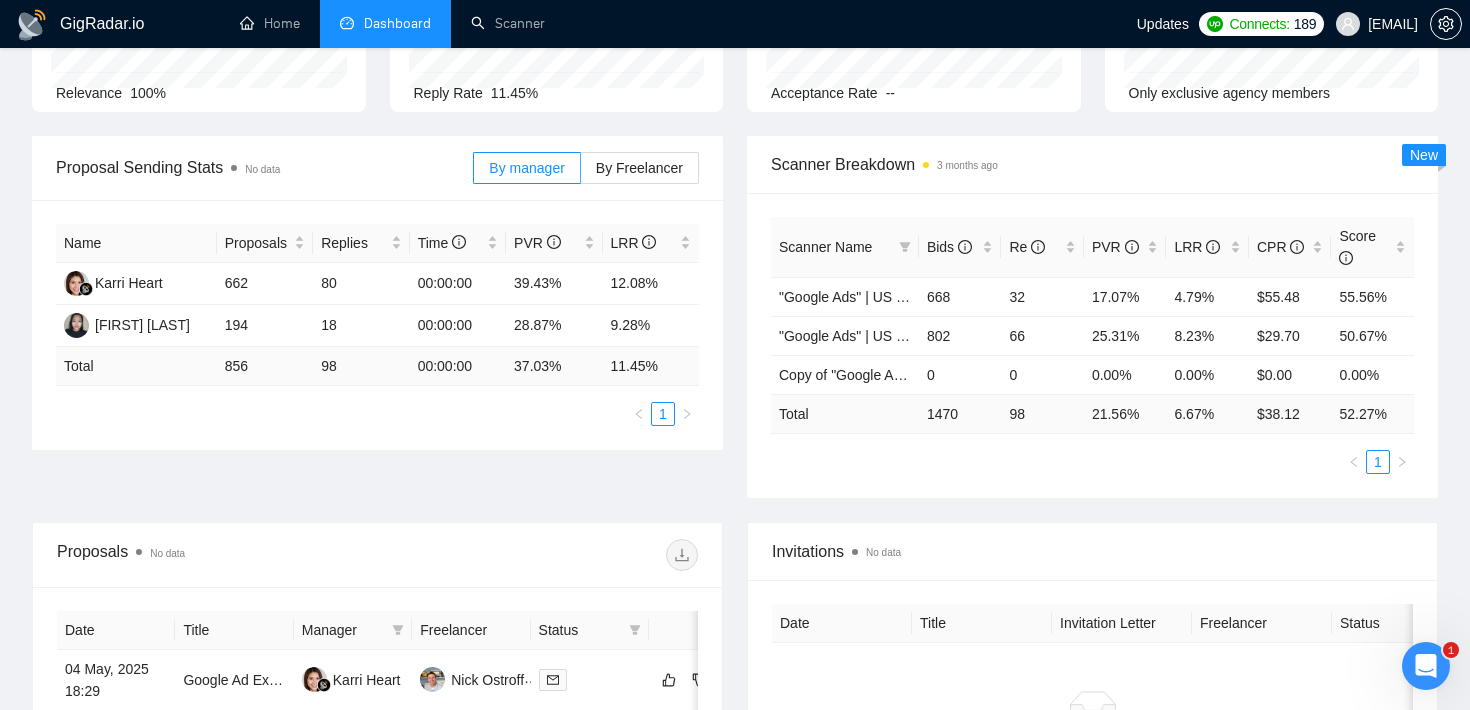 click on "Scanner Breakdown 3 months ago" at bounding box center [1092, 164] 